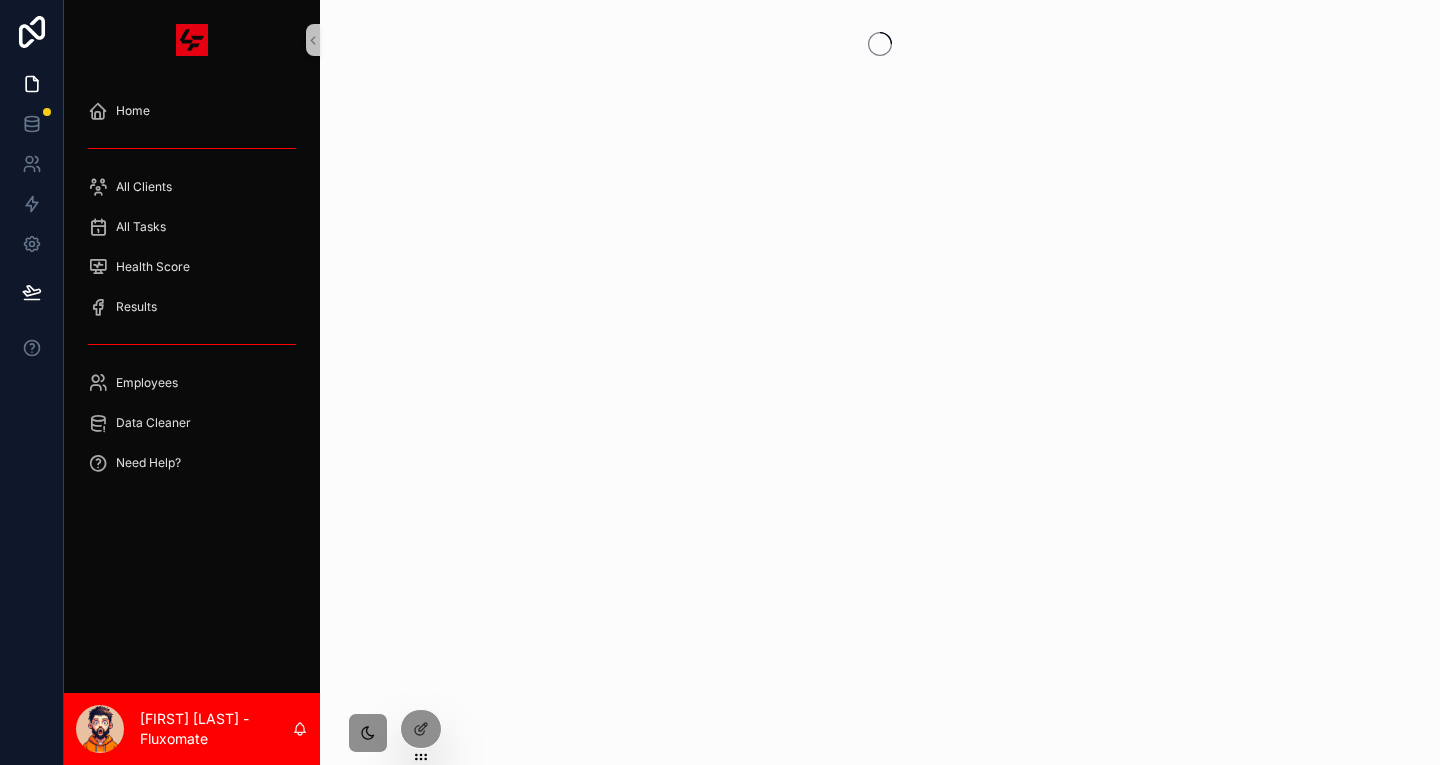 scroll, scrollTop: 0, scrollLeft: 0, axis: both 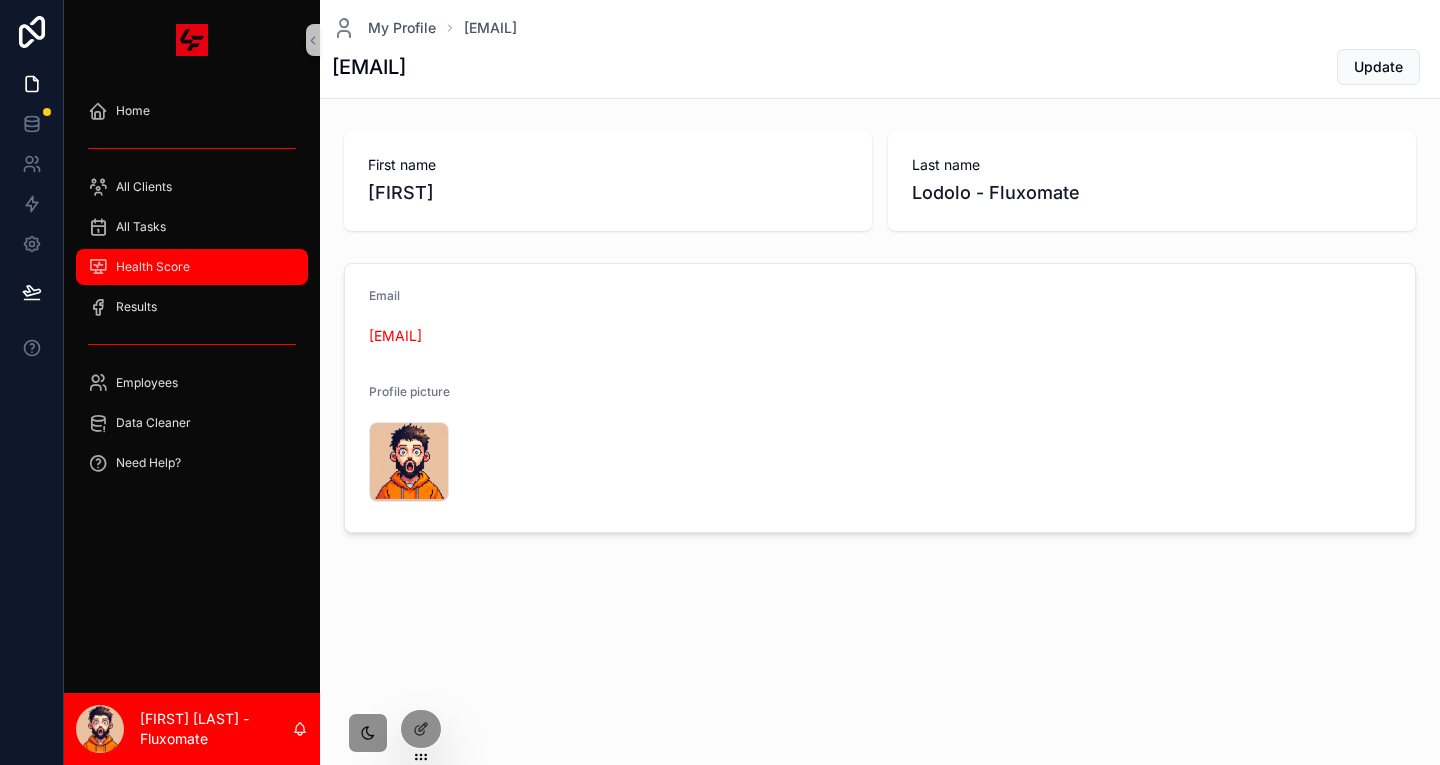 click on "Health Score" at bounding box center [192, 267] 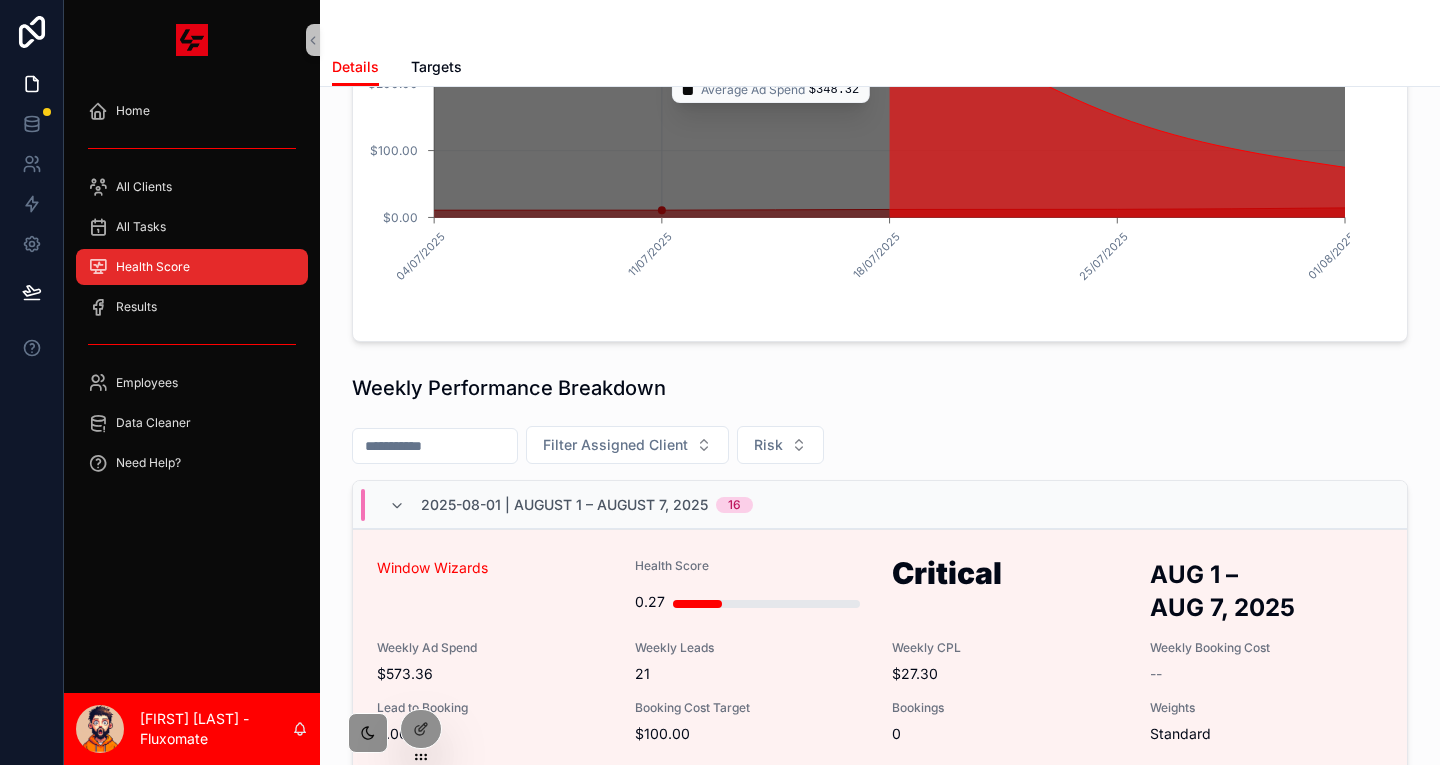 scroll, scrollTop: 500, scrollLeft: 0, axis: vertical 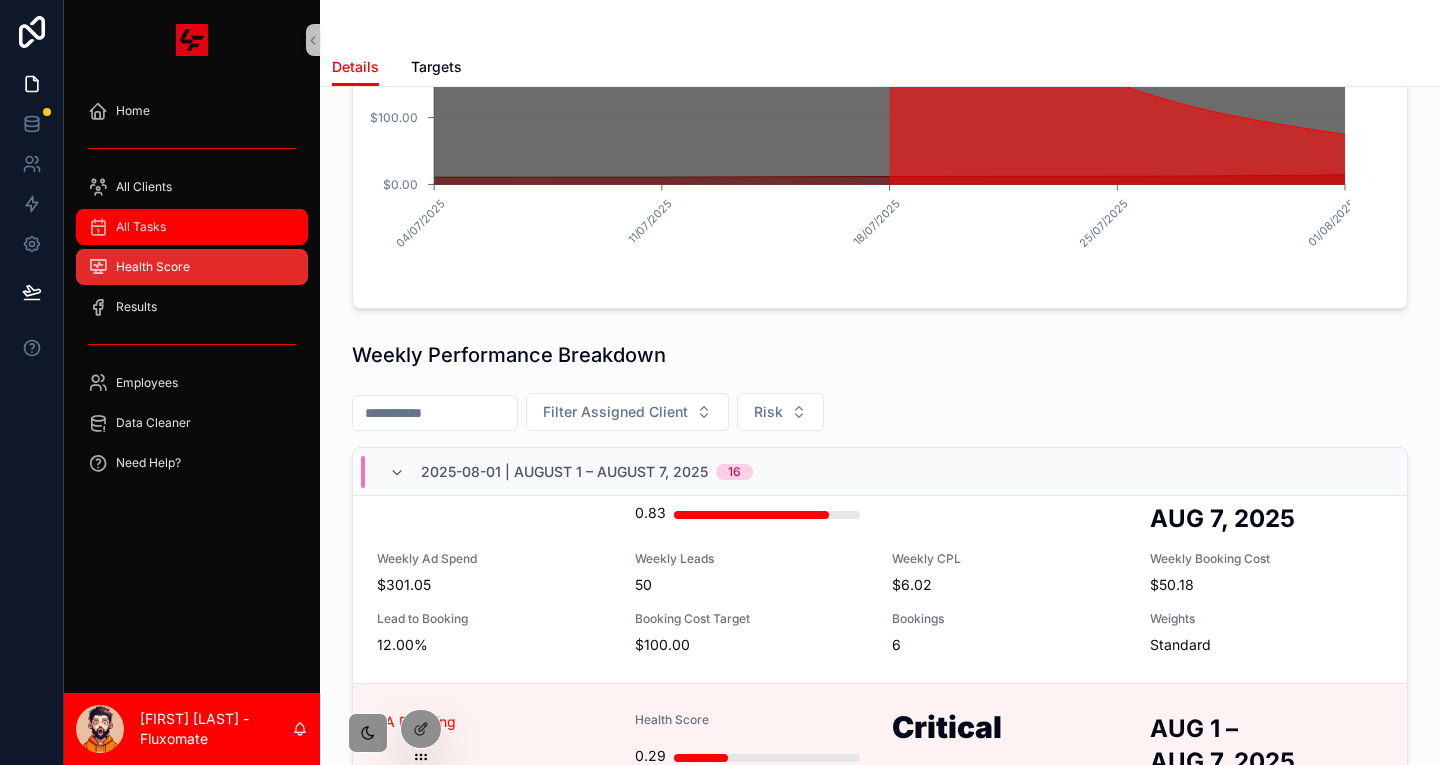 click on "All Tasks" at bounding box center [192, 227] 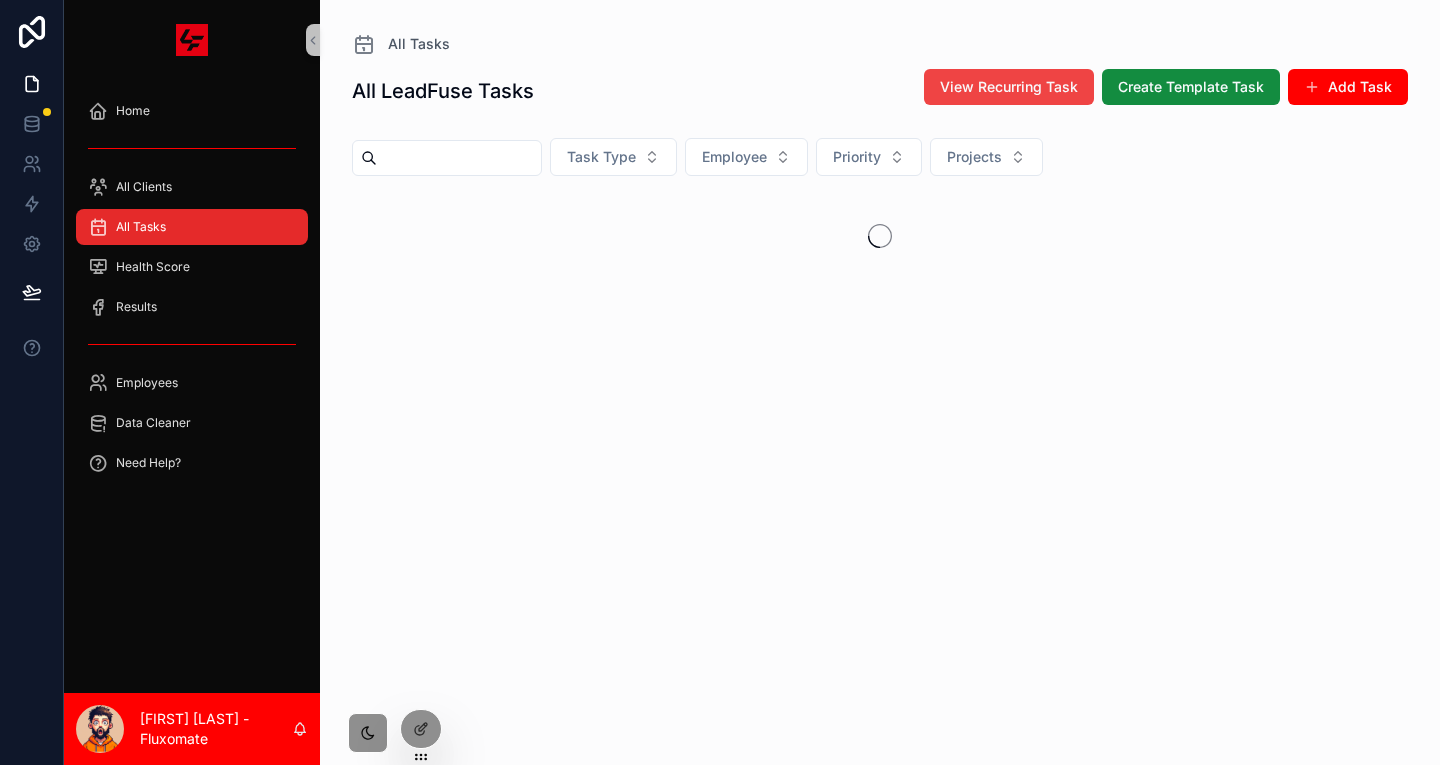 scroll, scrollTop: 0, scrollLeft: 0, axis: both 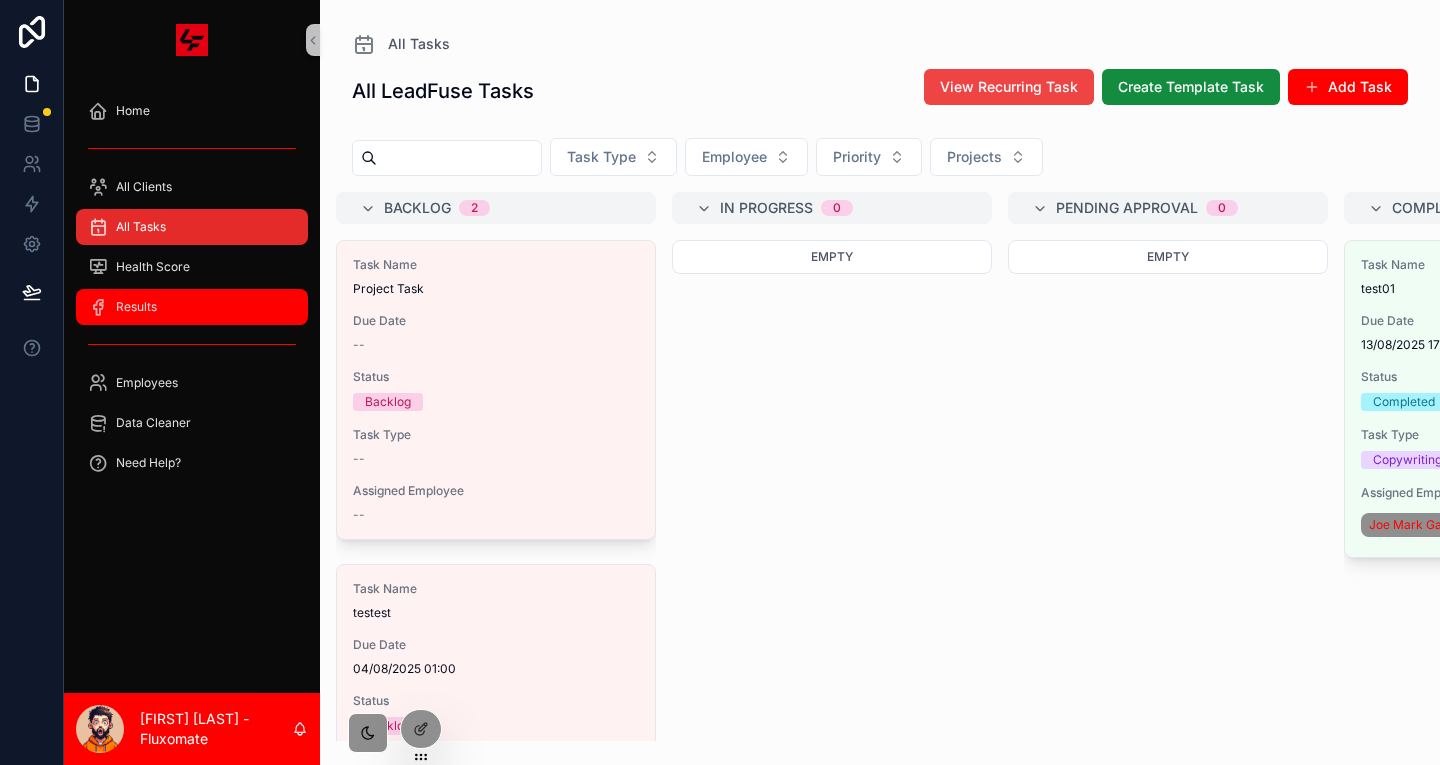 click on "Results" at bounding box center (192, 307) 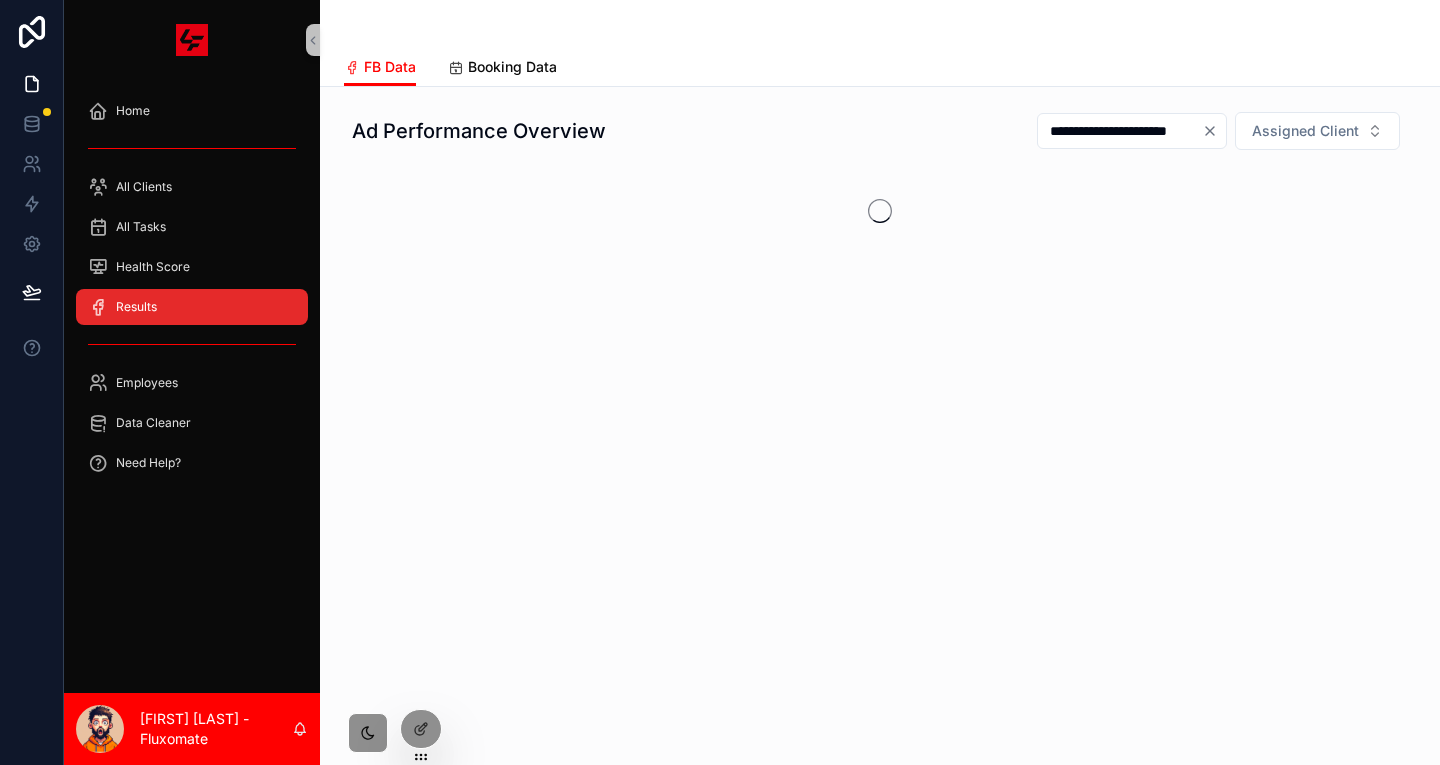 click on "Booking Data" at bounding box center [512, 67] 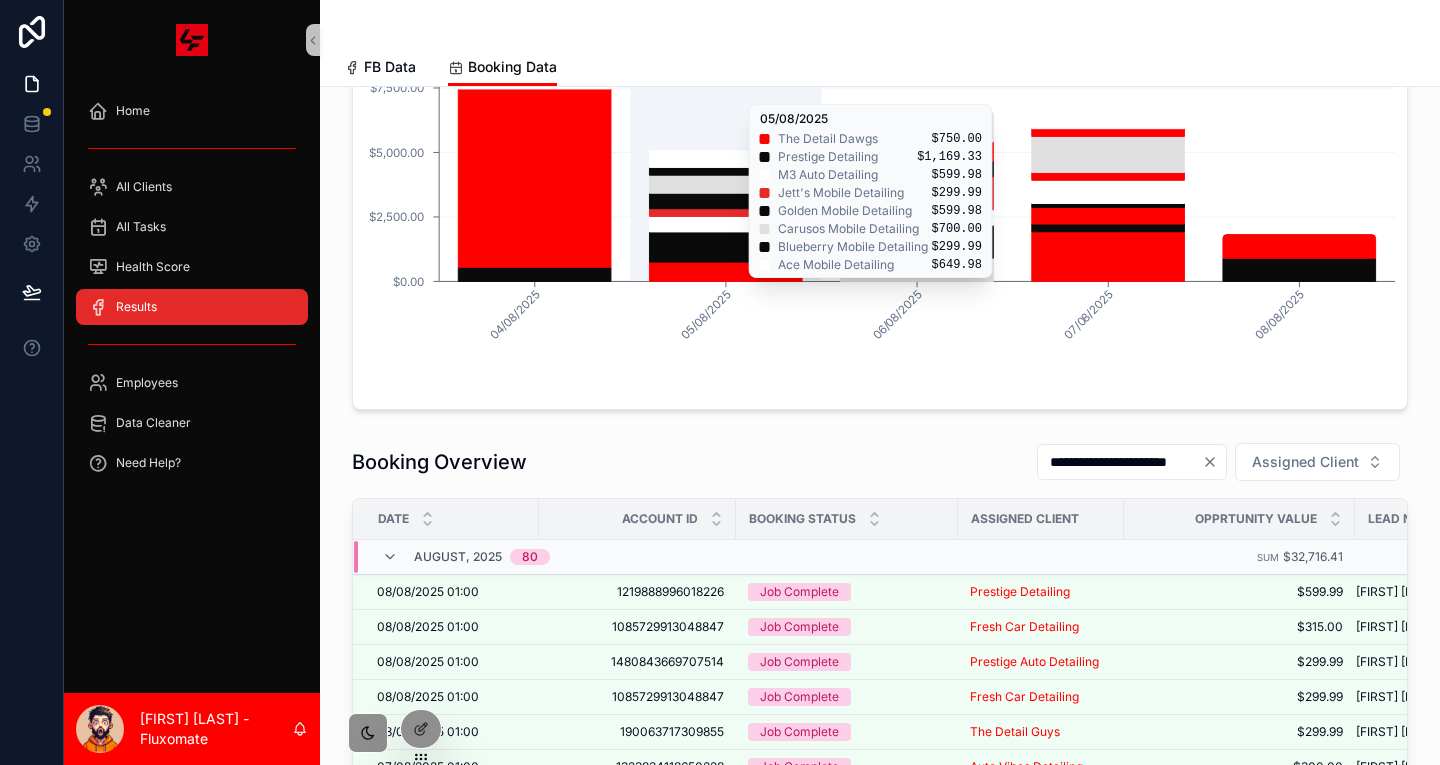 scroll, scrollTop: 800, scrollLeft: 0, axis: vertical 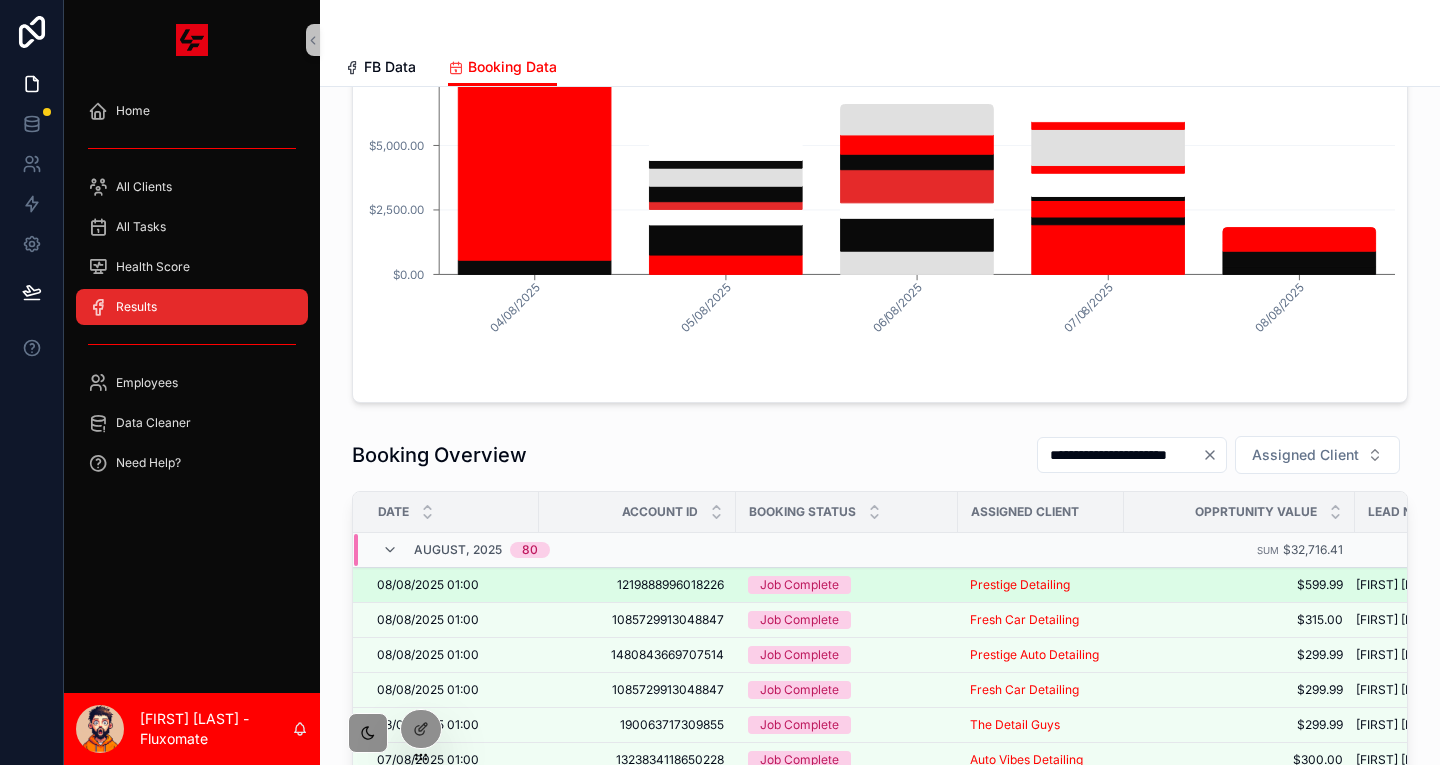 click on "08/08/2025 01:00" at bounding box center [428, 585] 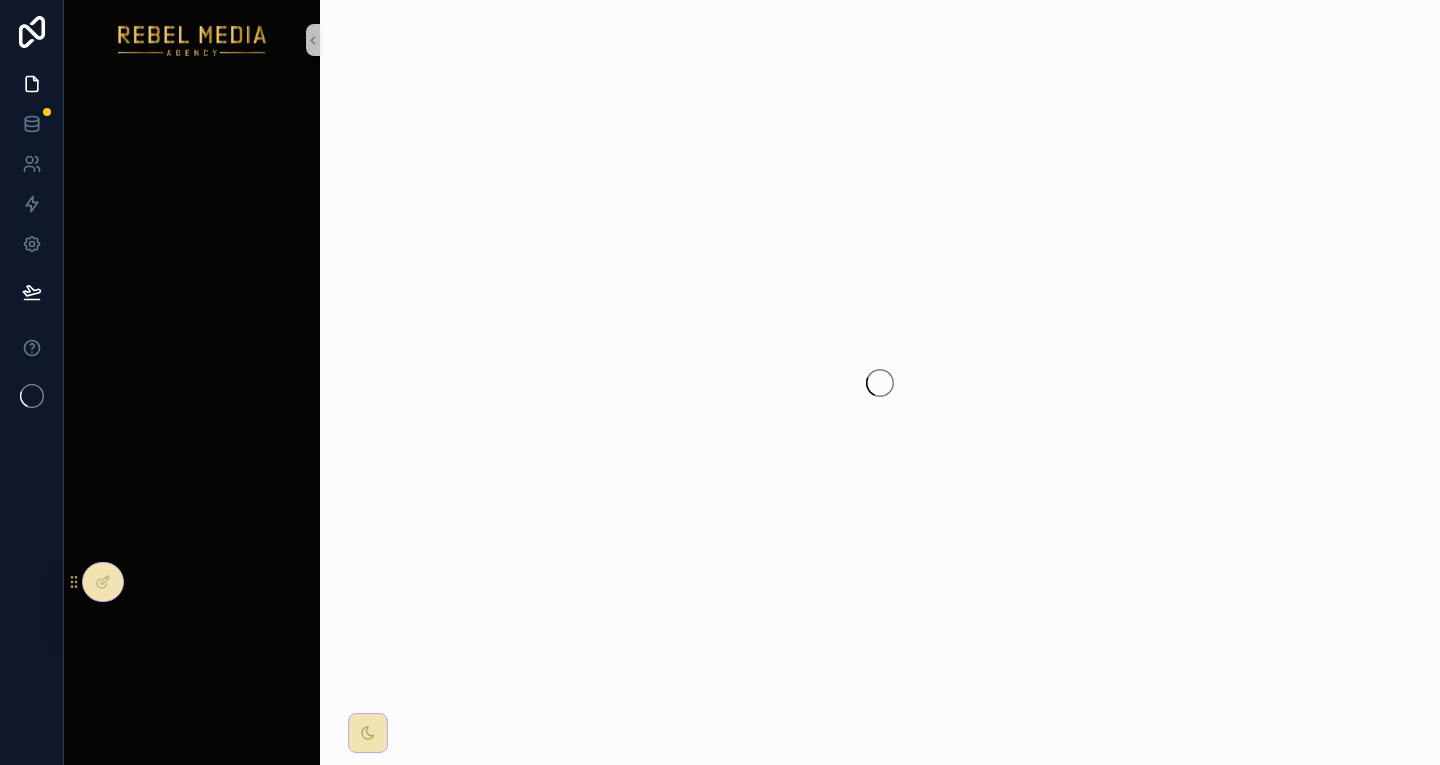 scroll, scrollTop: 0, scrollLeft: 0, axis: both 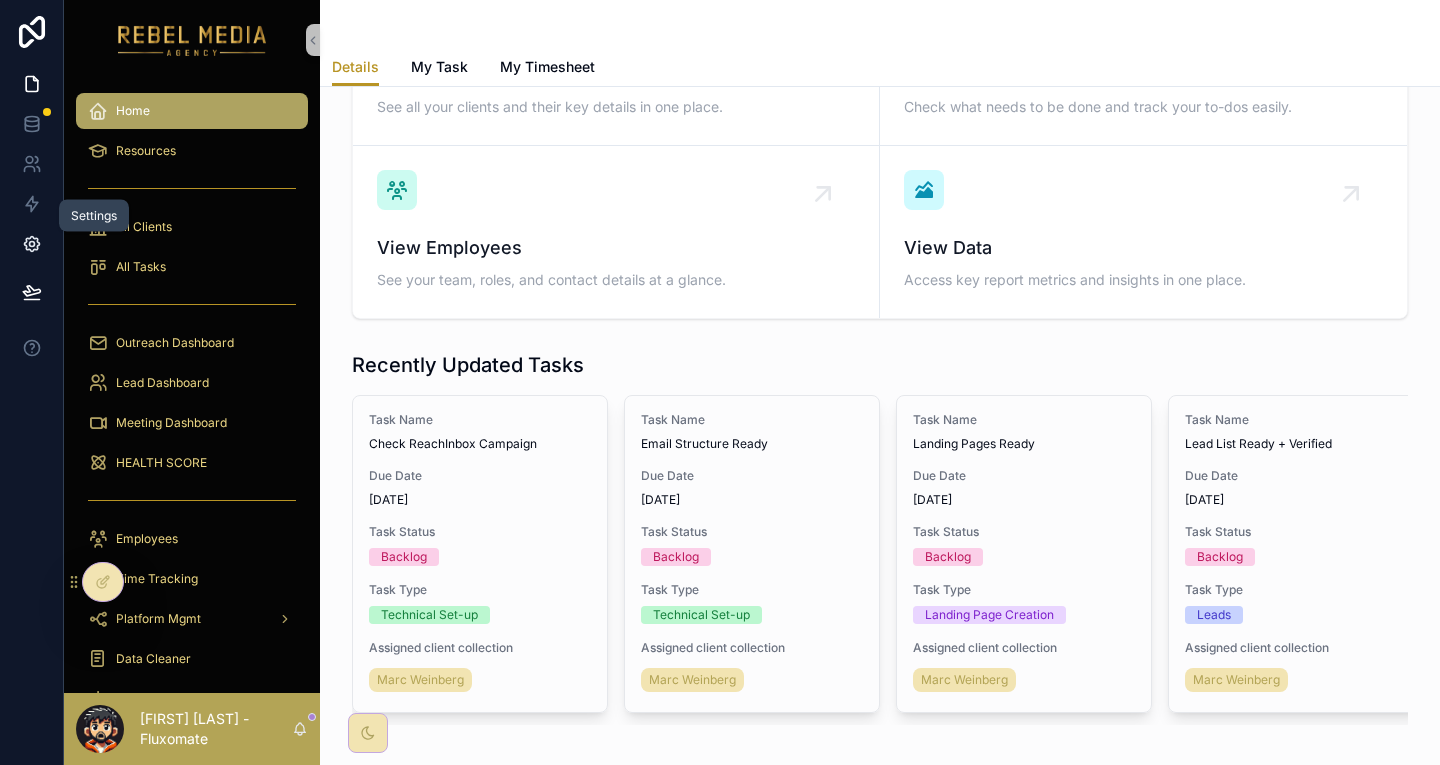 click 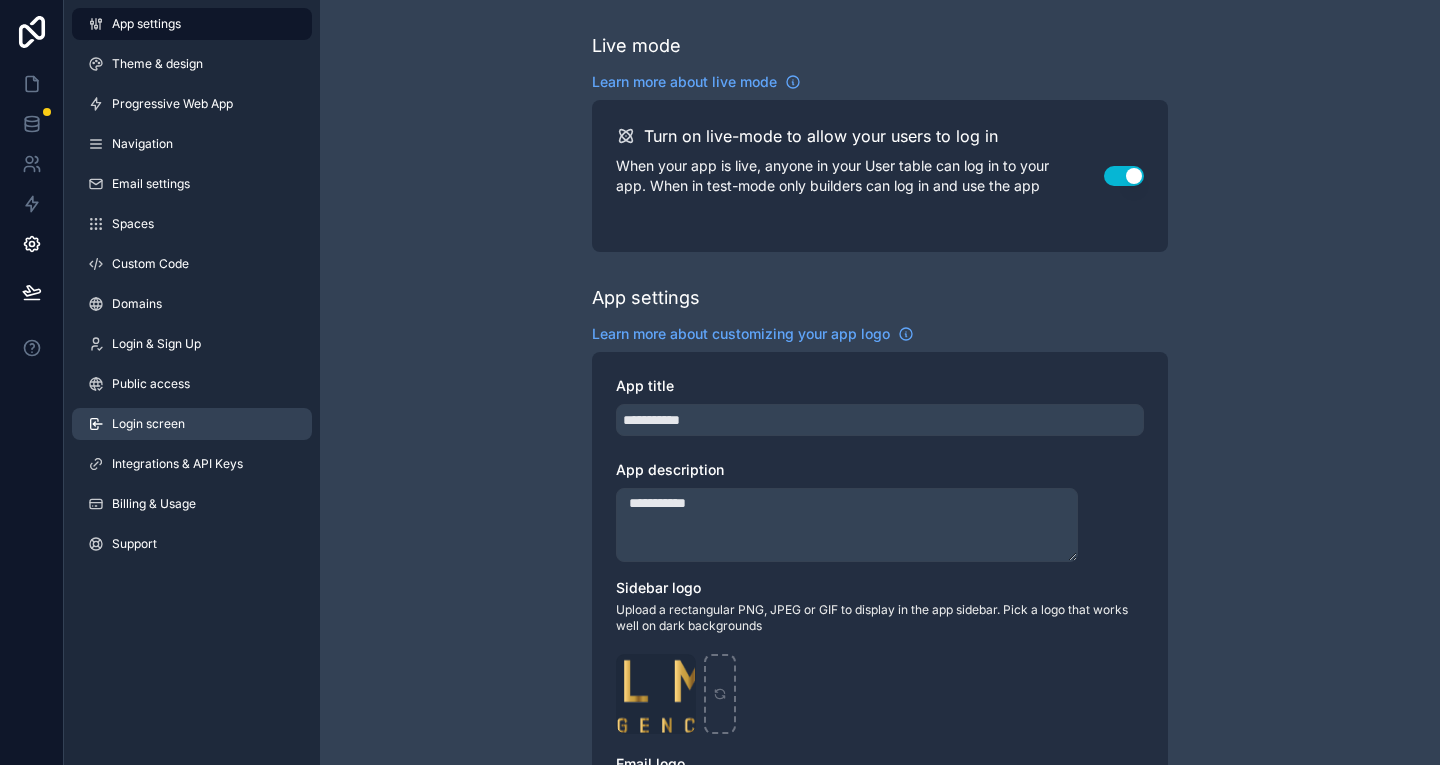 click on "Login screen" at bounding box center (192, 424) 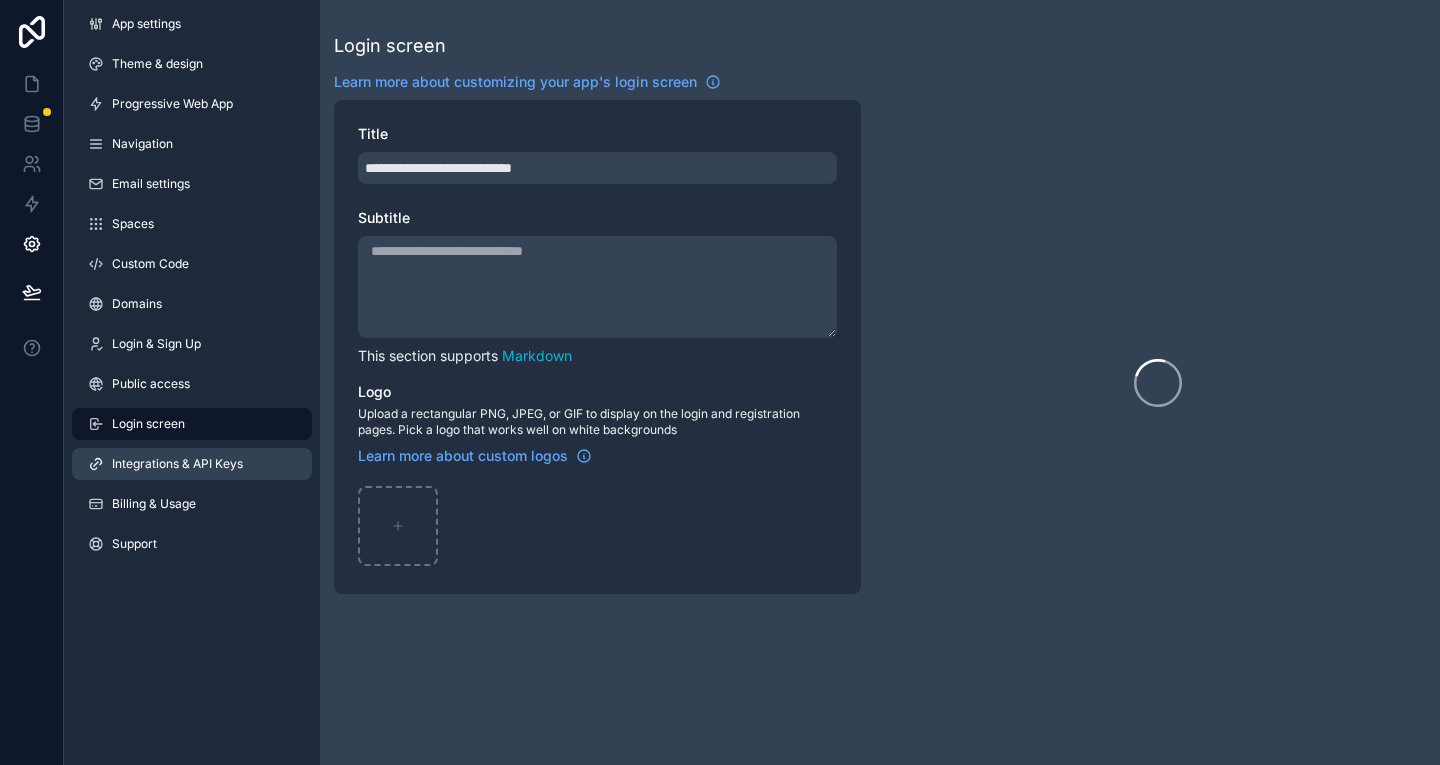 click on "Integrations & API Keys" at bounding box center (192, 464) 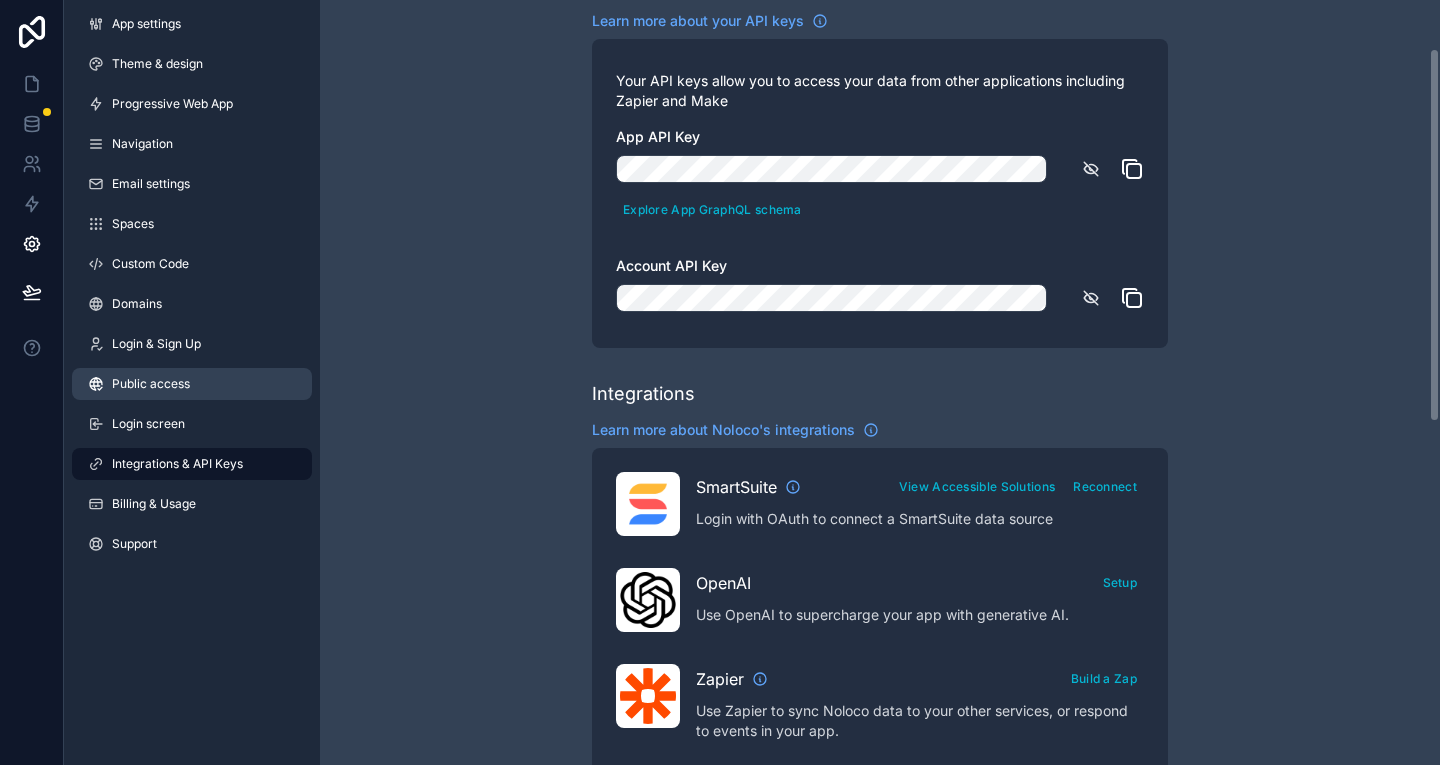 scroll, scrollTop: 100, scrollLeft: 0, axis: vertical 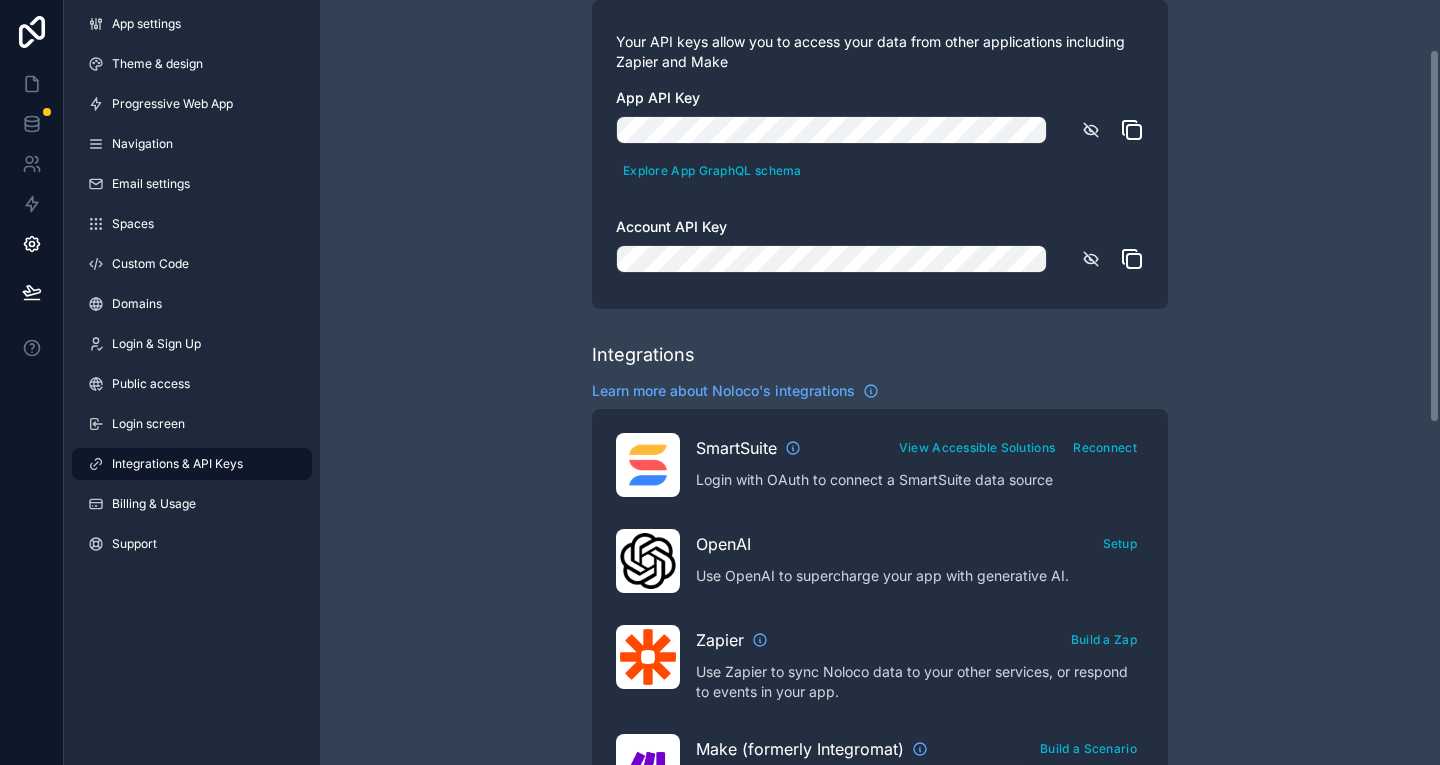 click on "App settings Theme & design Progressive Web App Navigation Email settings Spaces Custom Code Domains Login & Sign Up Public access Login screen Integrations & API Keys Billing & Usage Support" at bounding box center [192, 288] 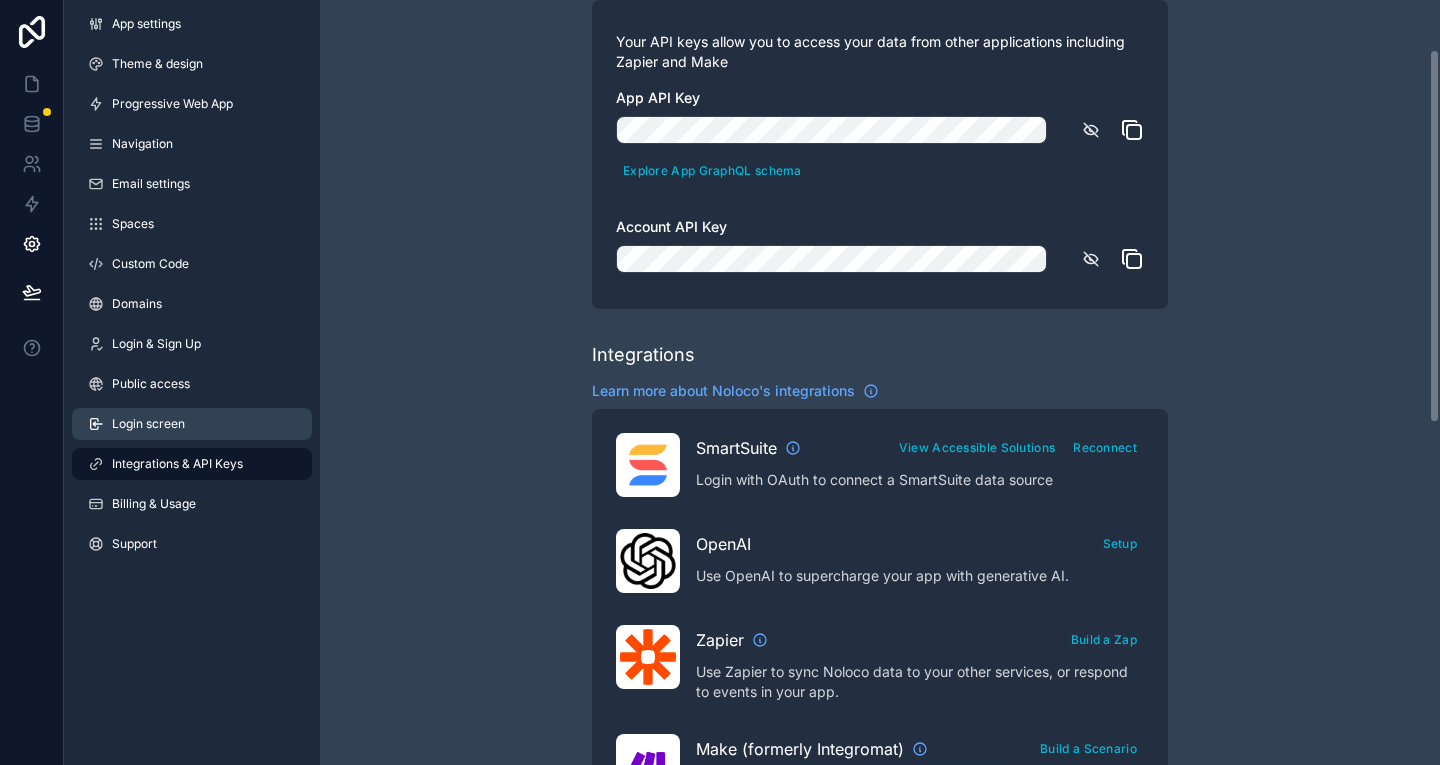 click on "Login screen" at bounding box center [192, 424] 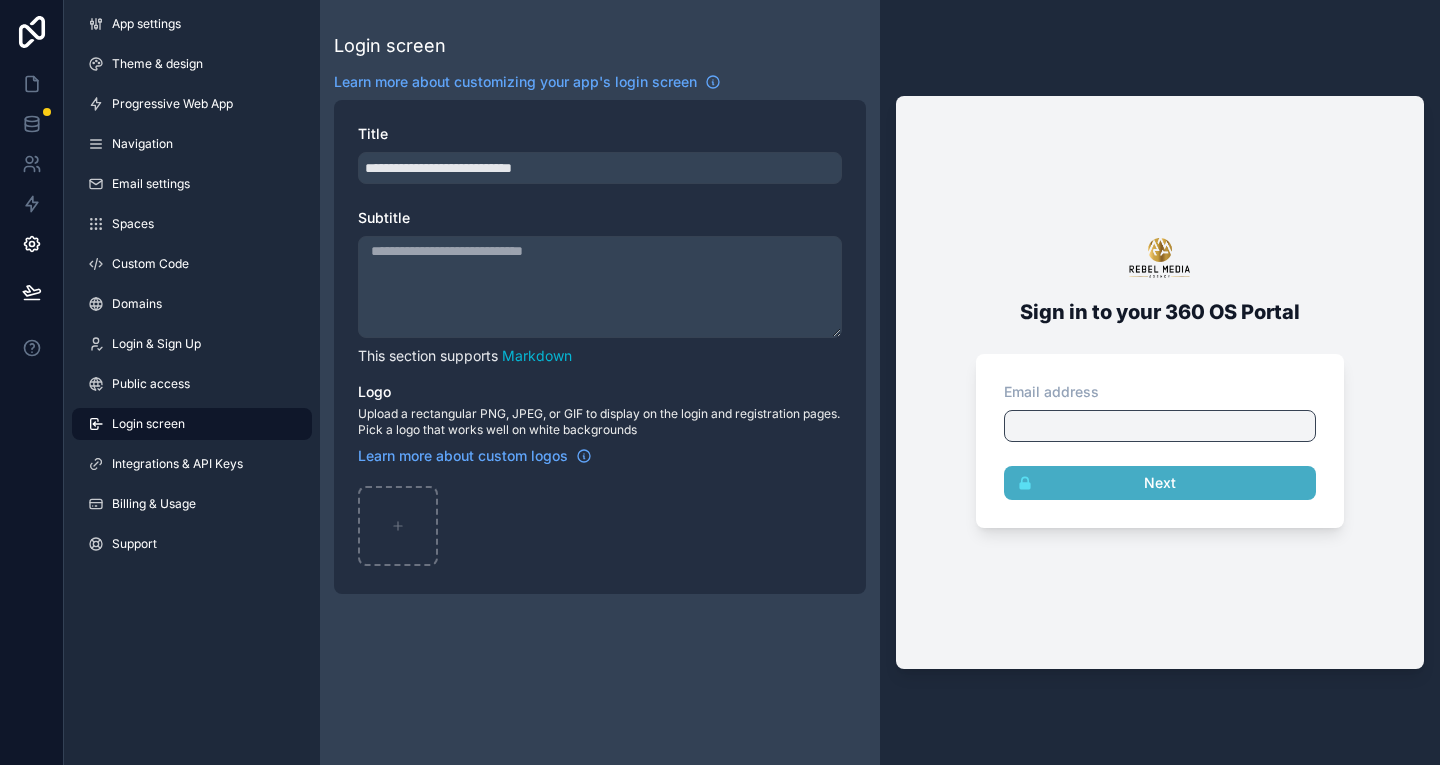 scroll, scrollTop: 0, scrollLeft: 0, axis: both 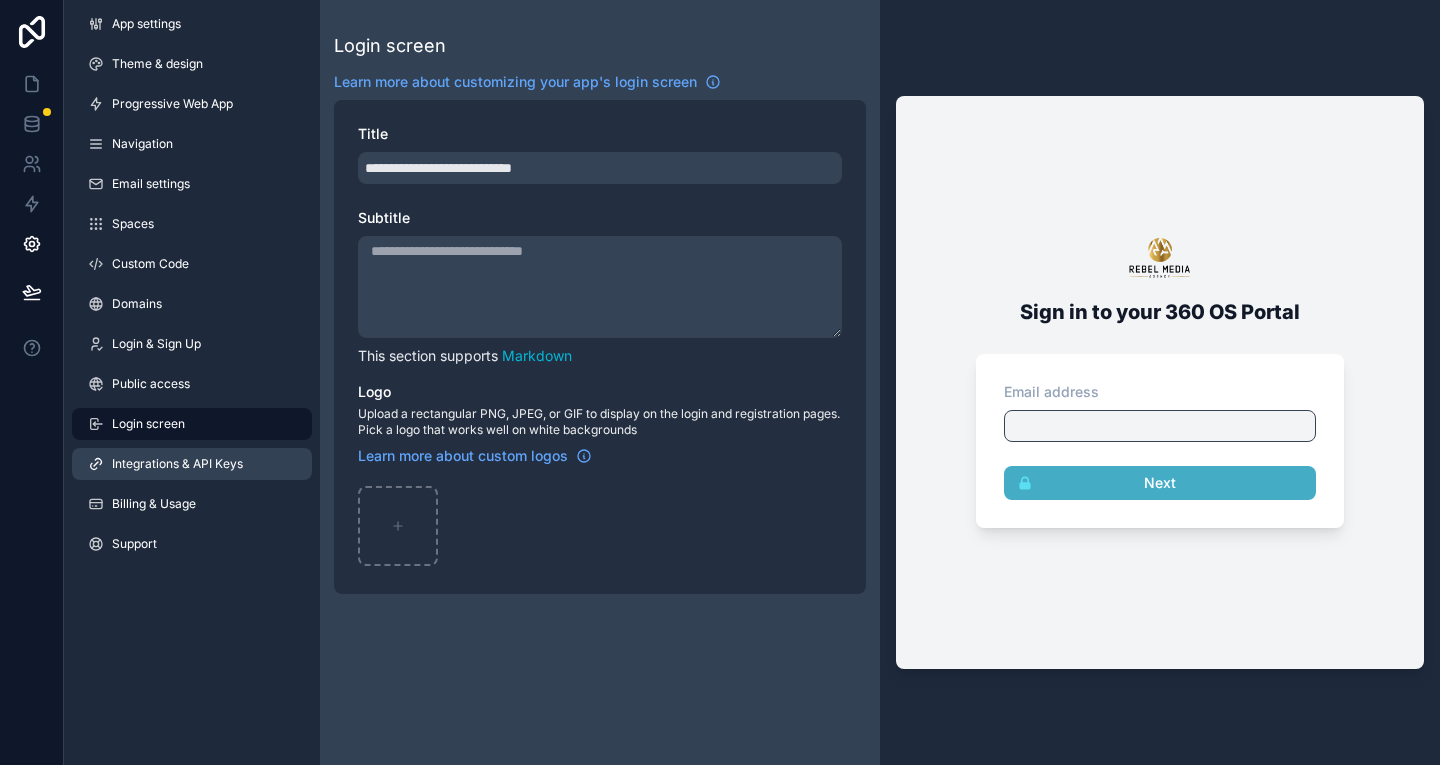 click on "Integrations & API Keys" at bounding box center (177, 464) 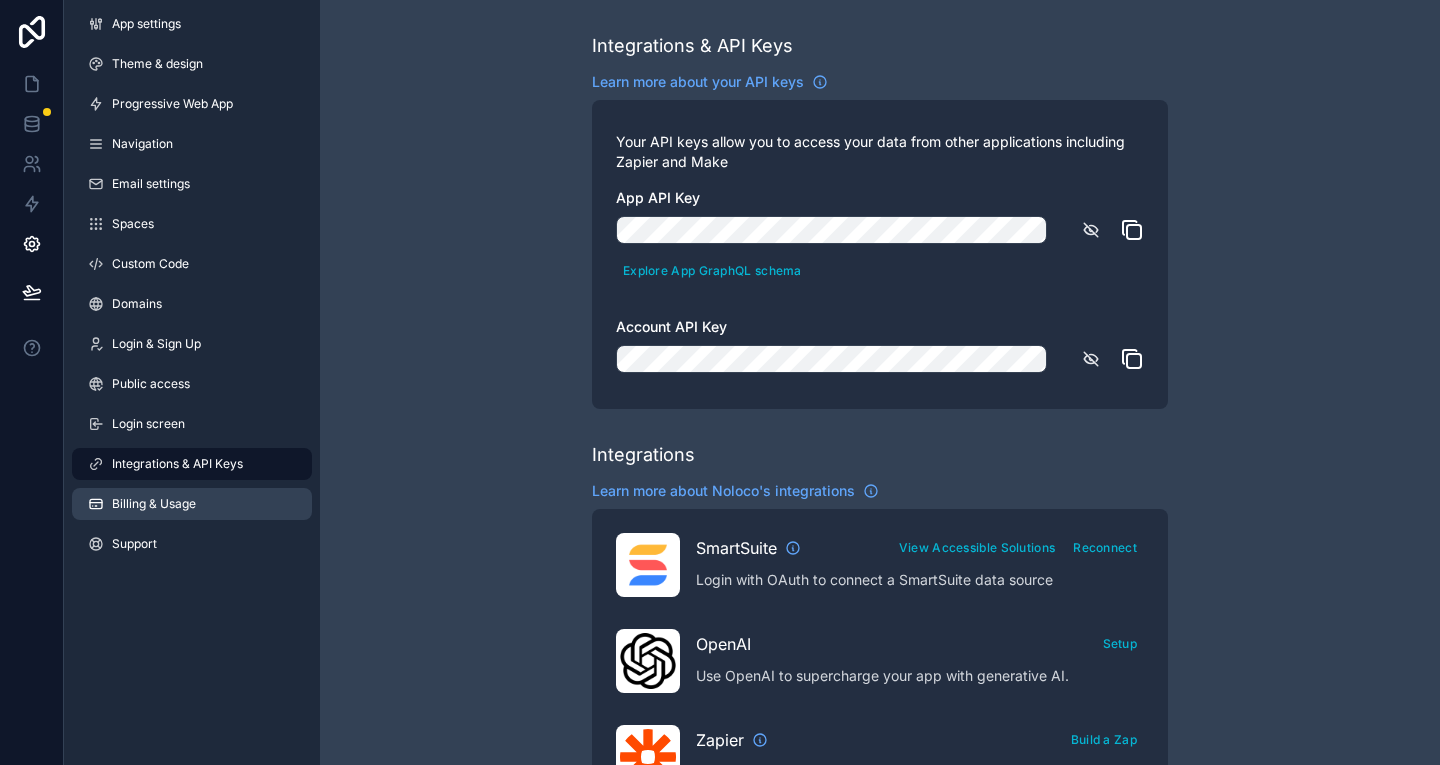 click on "Billing & Usage" at bounding box center (192, 504) 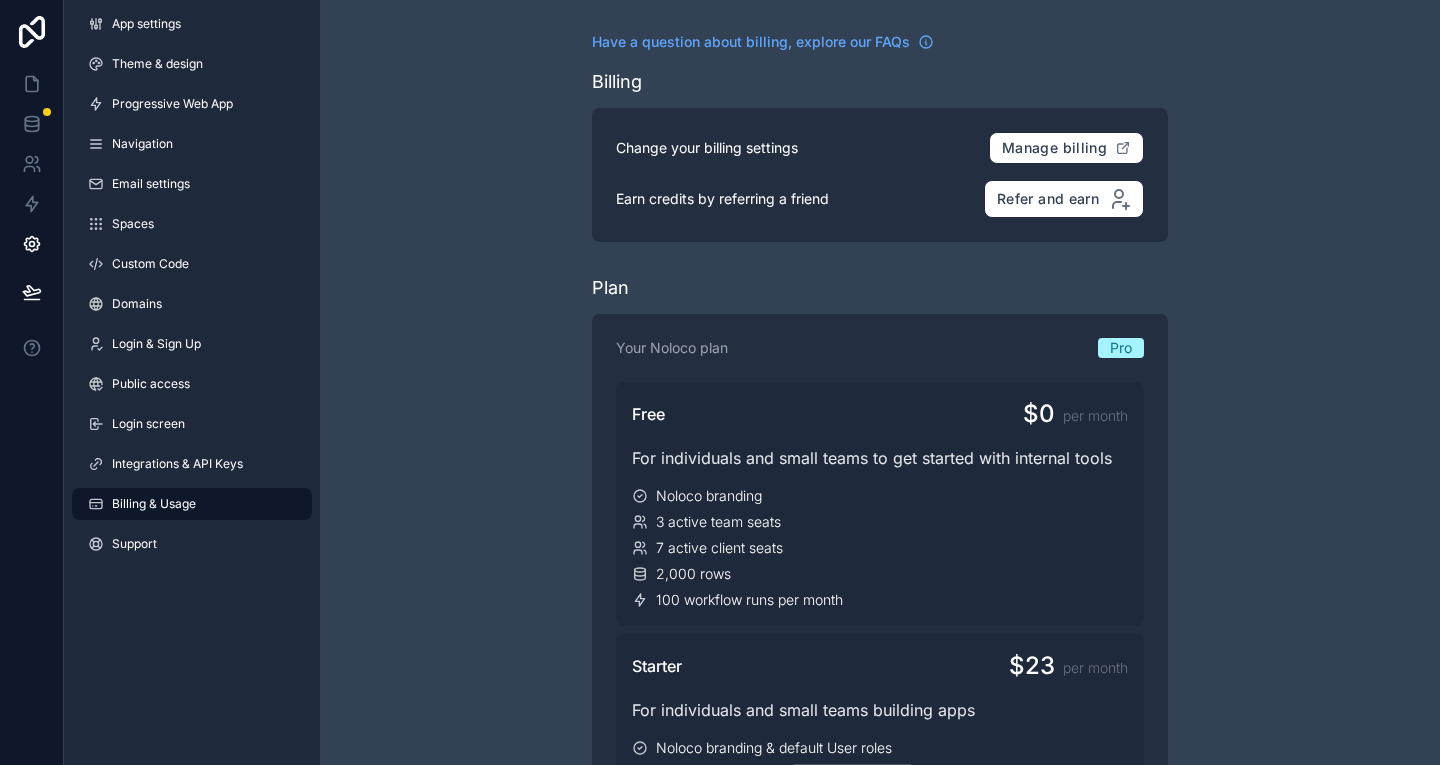 click on "App settings Theme & design Progressive Web App Navigation Email settings Spaces Custom Code Domains Login & Sign Up Public access Login screen Integrations & API Keys Billing & Usage Support" at bounding box center [192, 288] 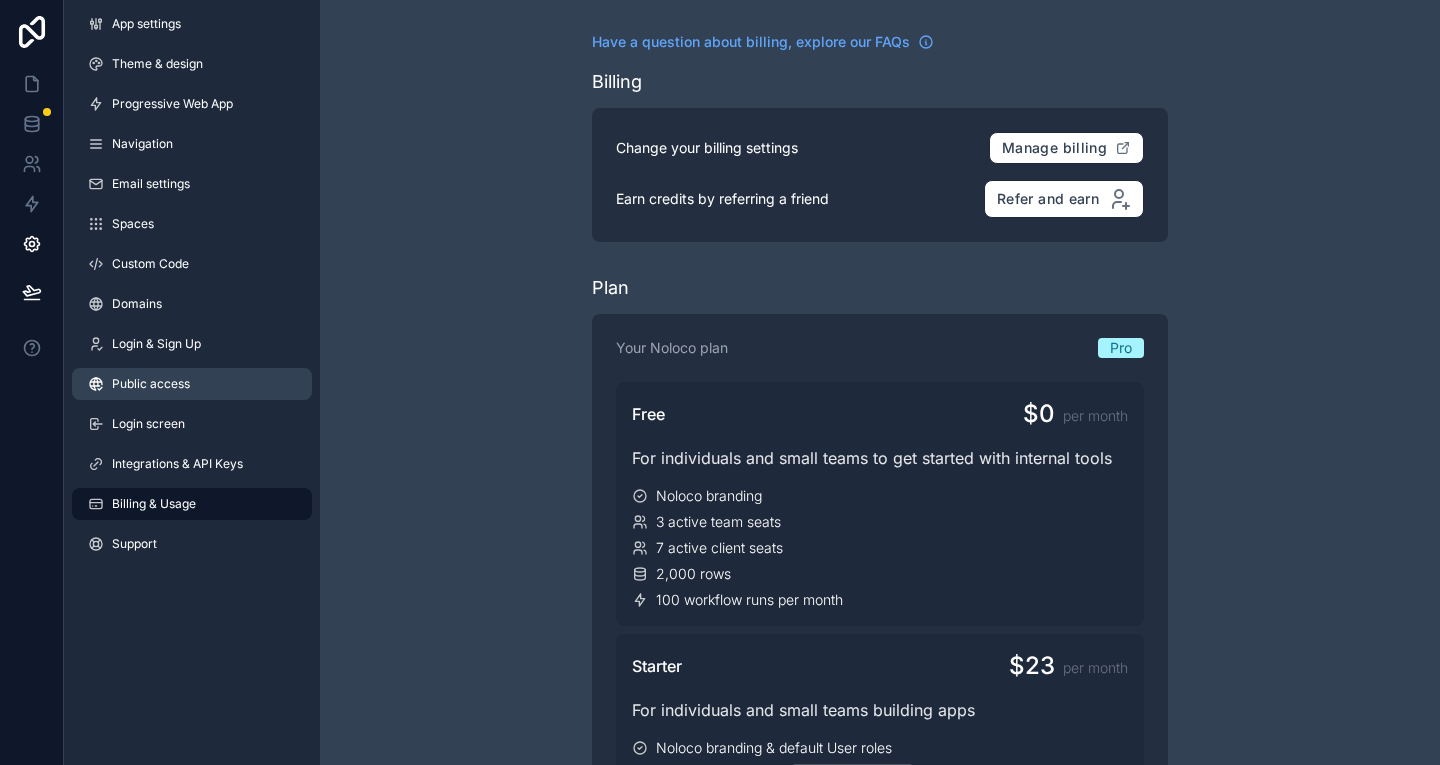 click on "Public access" at bounding box center [192, 384] 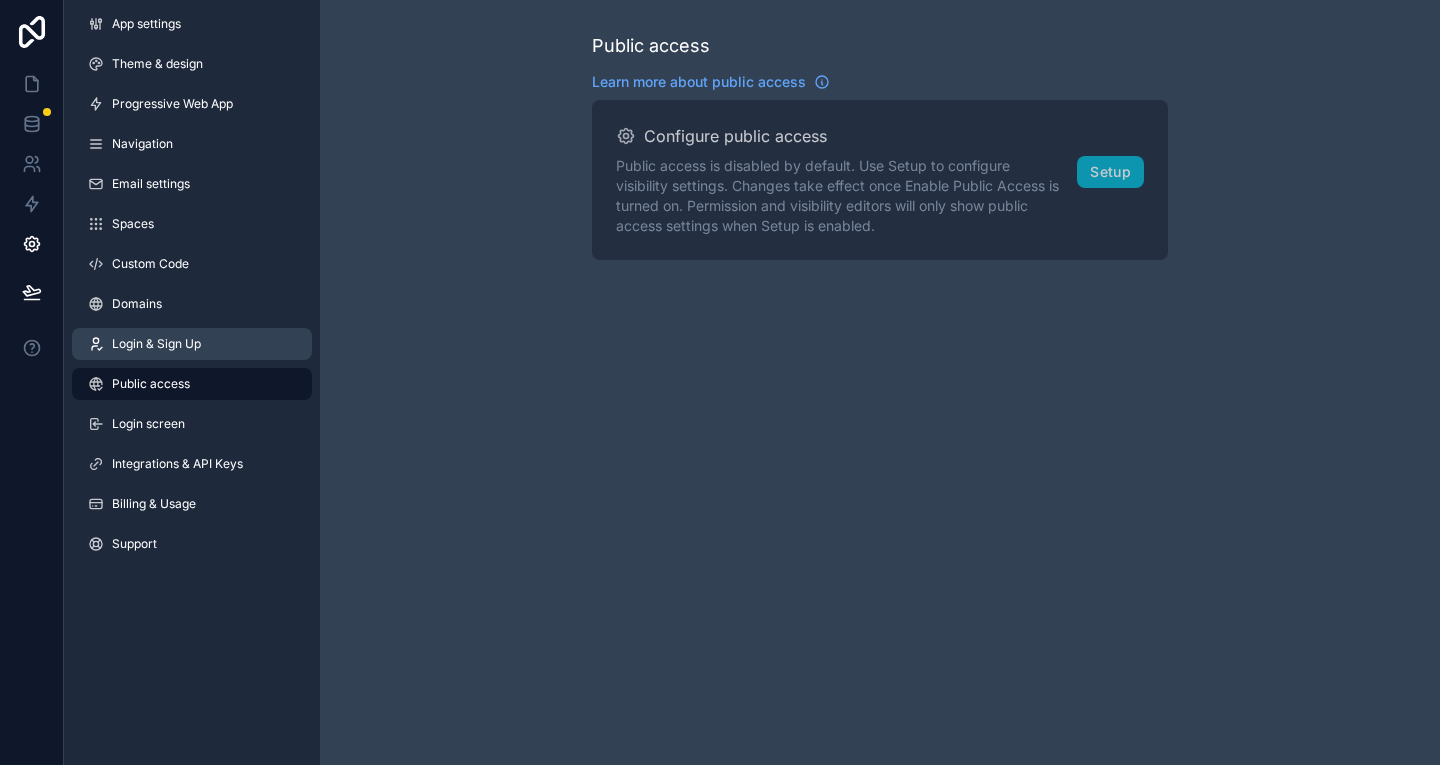 click on "Login & Sign Up" at bounding box center [192, 344] 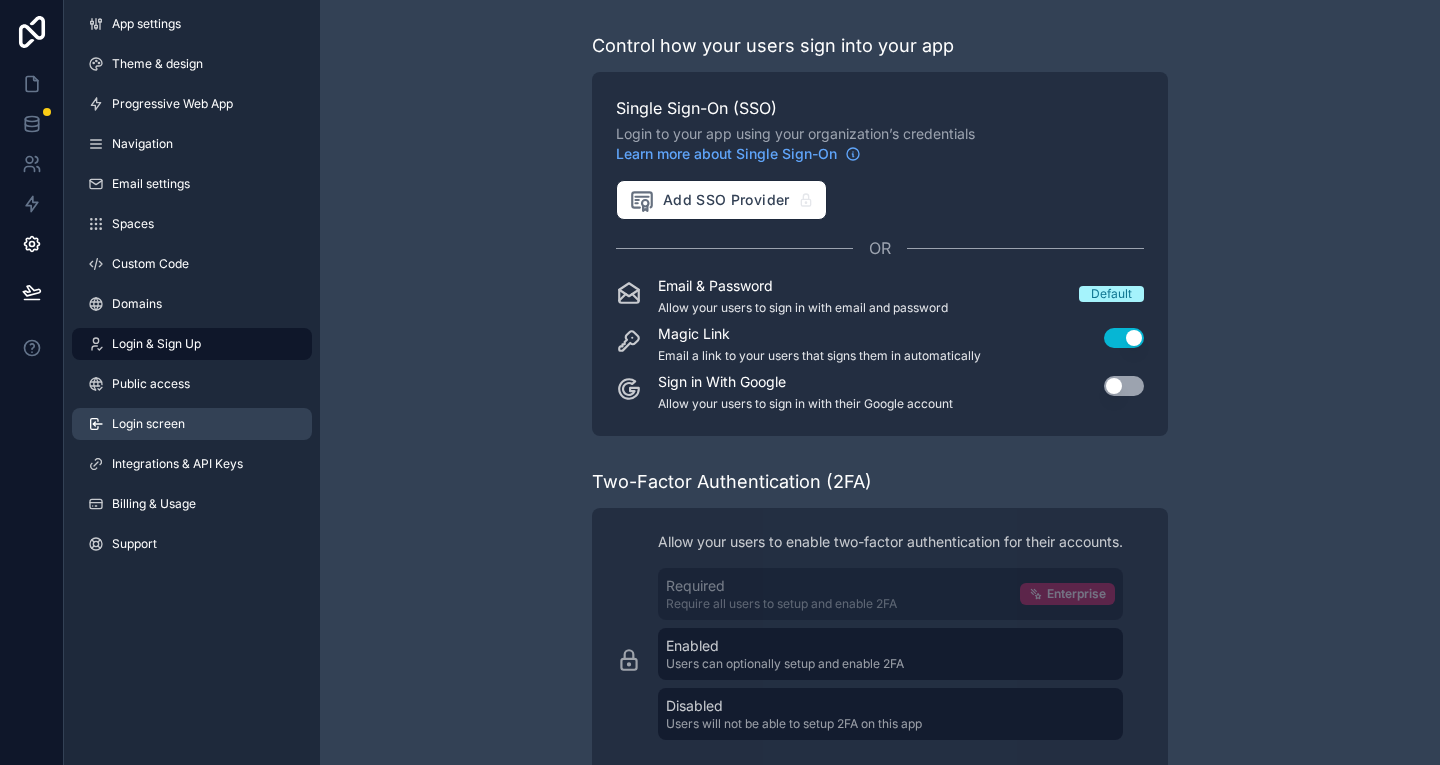click on "Login screen" at bounding box center (192, 424) 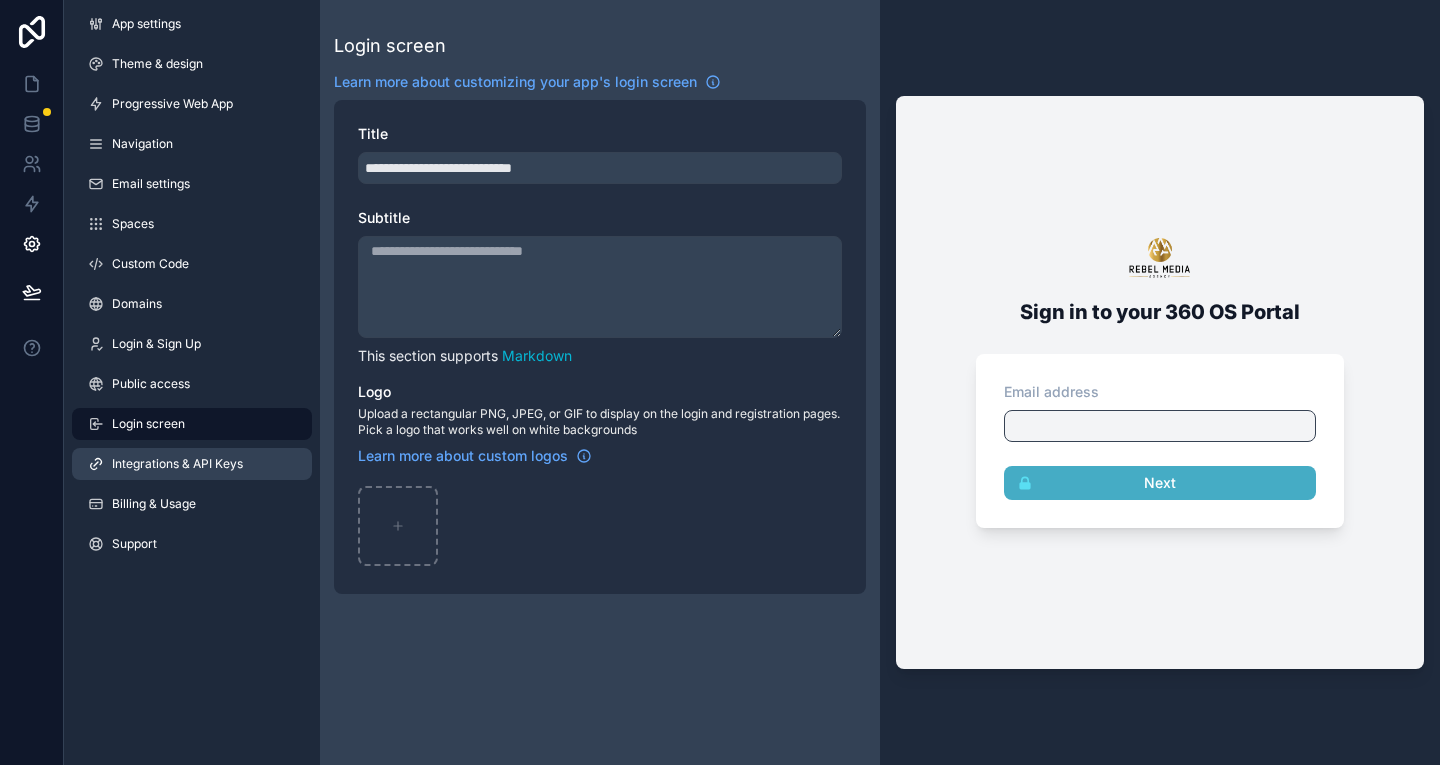 click on "Integrations & API Keys" at bounding box center [192, 464] 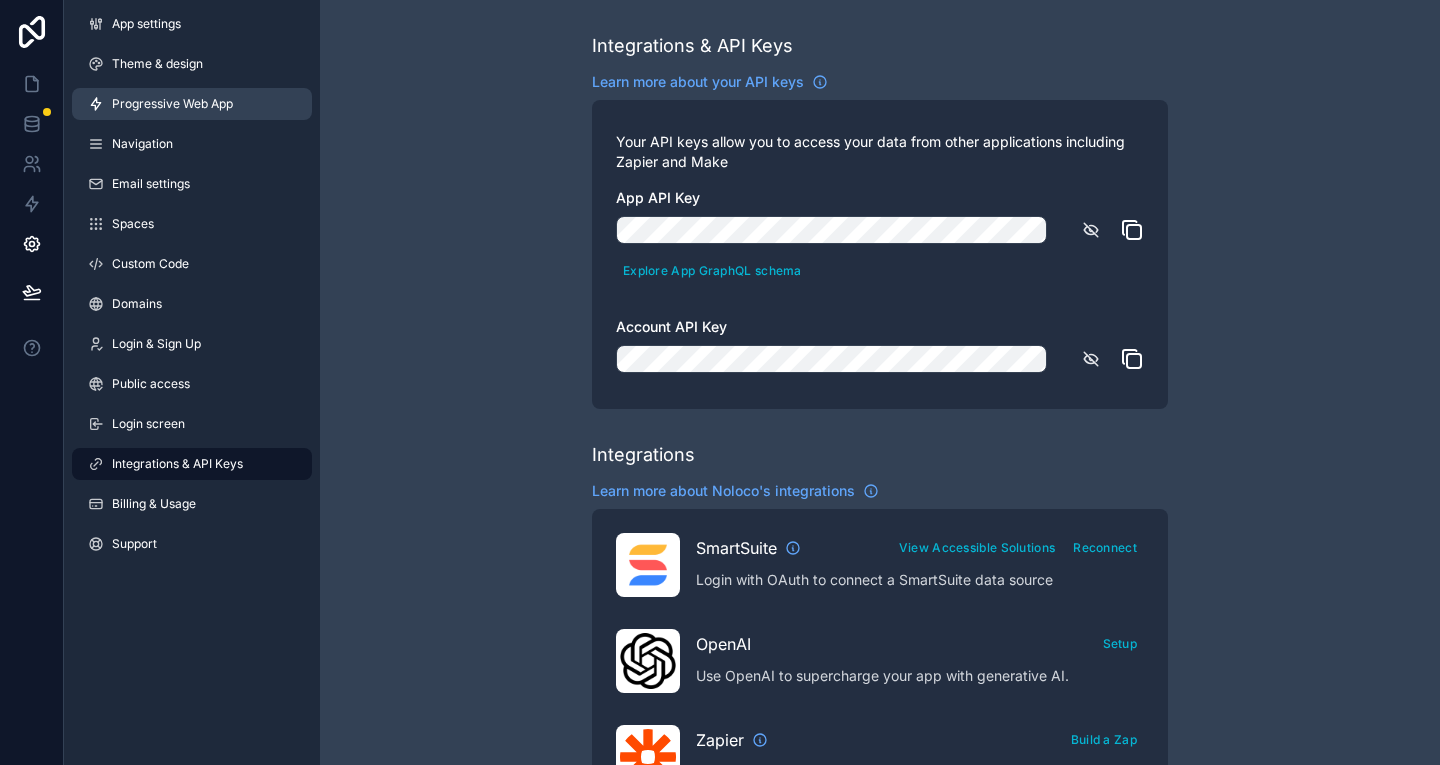 click on "Progressive Web App" at bounding box center (192, 104) 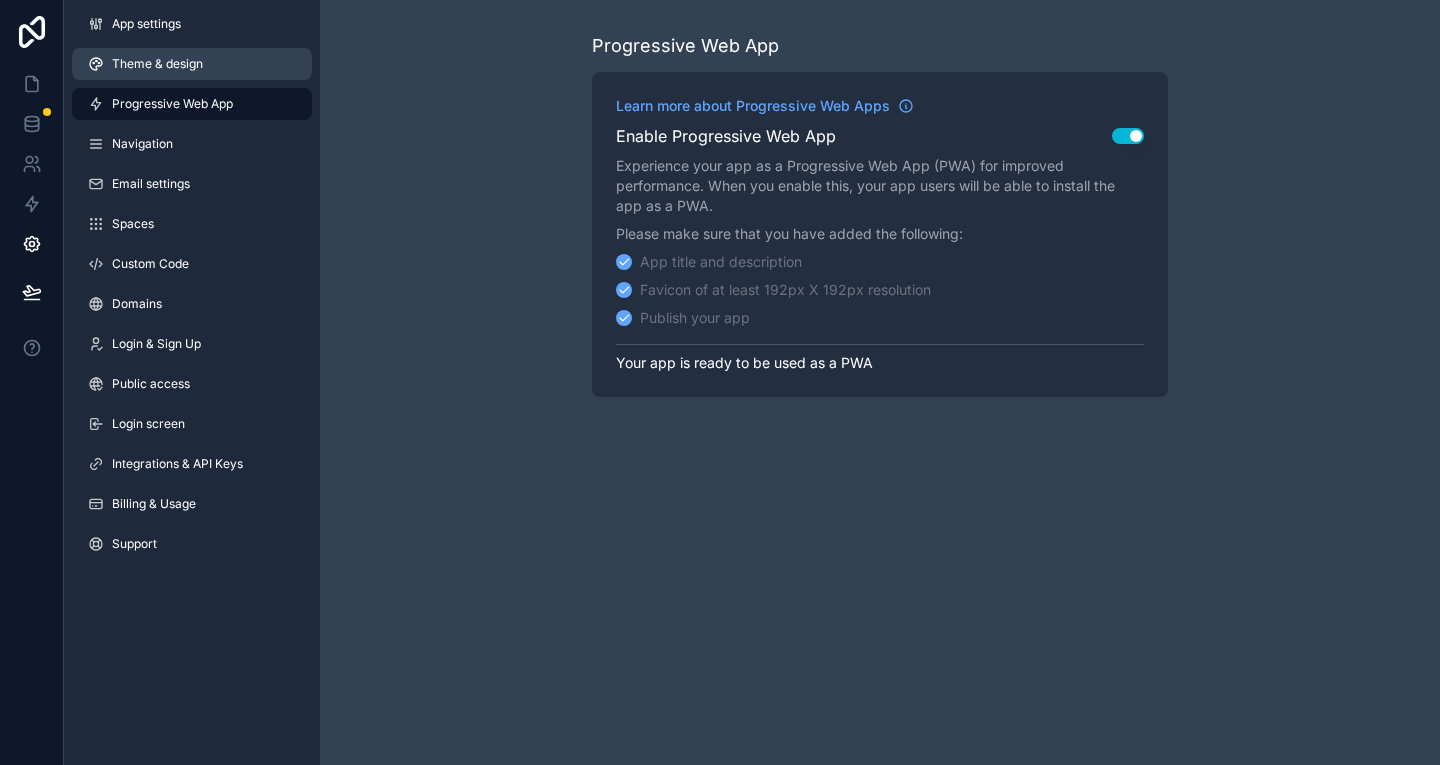 click on "Theme & design" at bounding box center [192, 64] 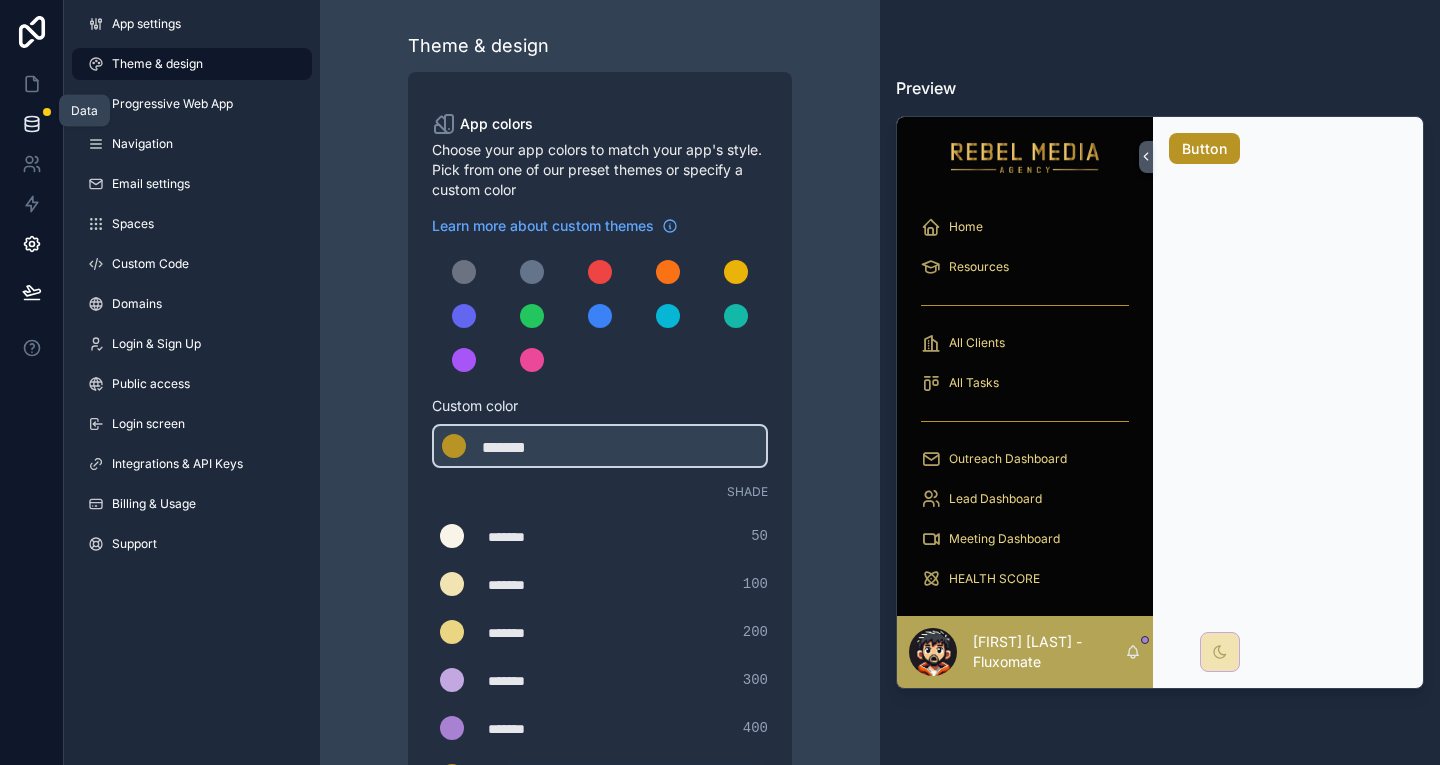 click 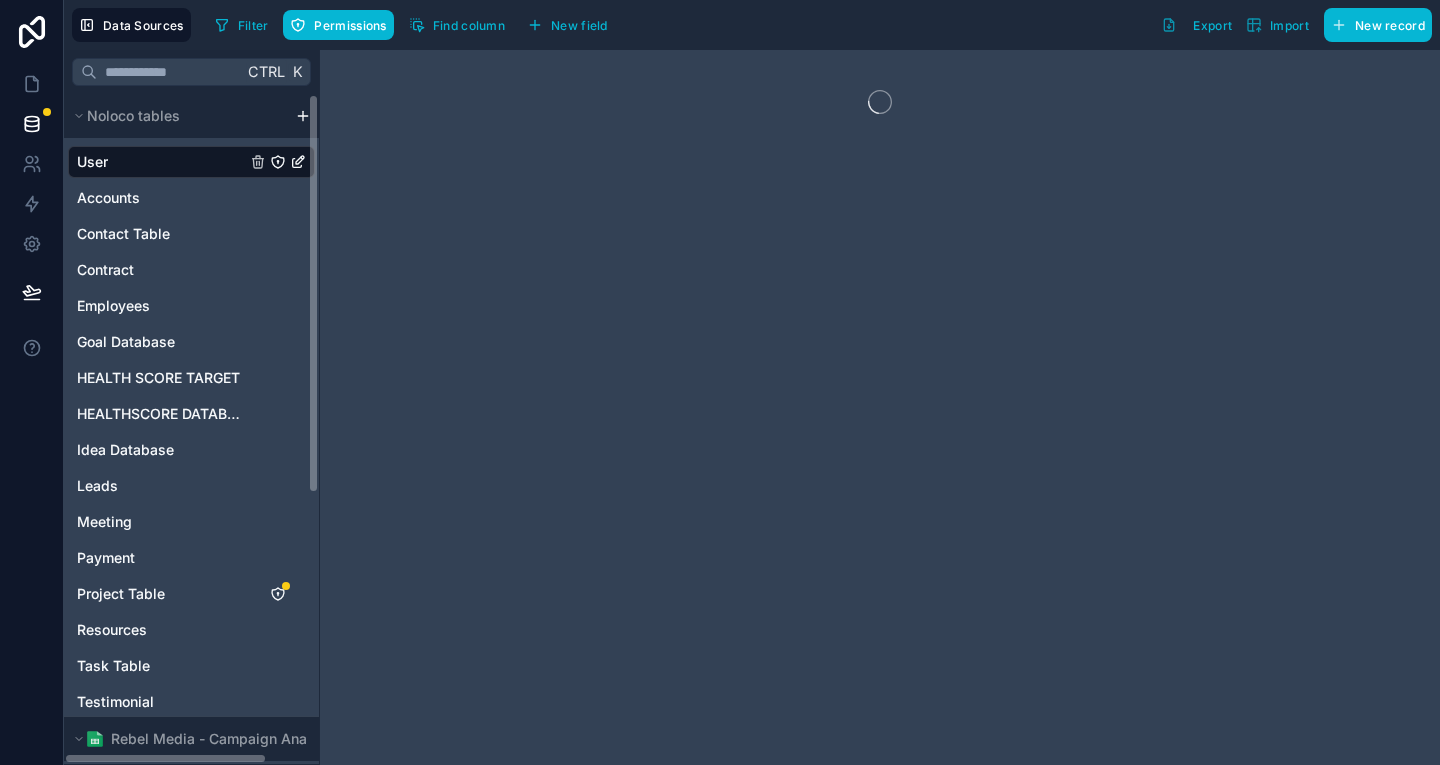 click on "Video Projects" at bounding box center (191, 774) 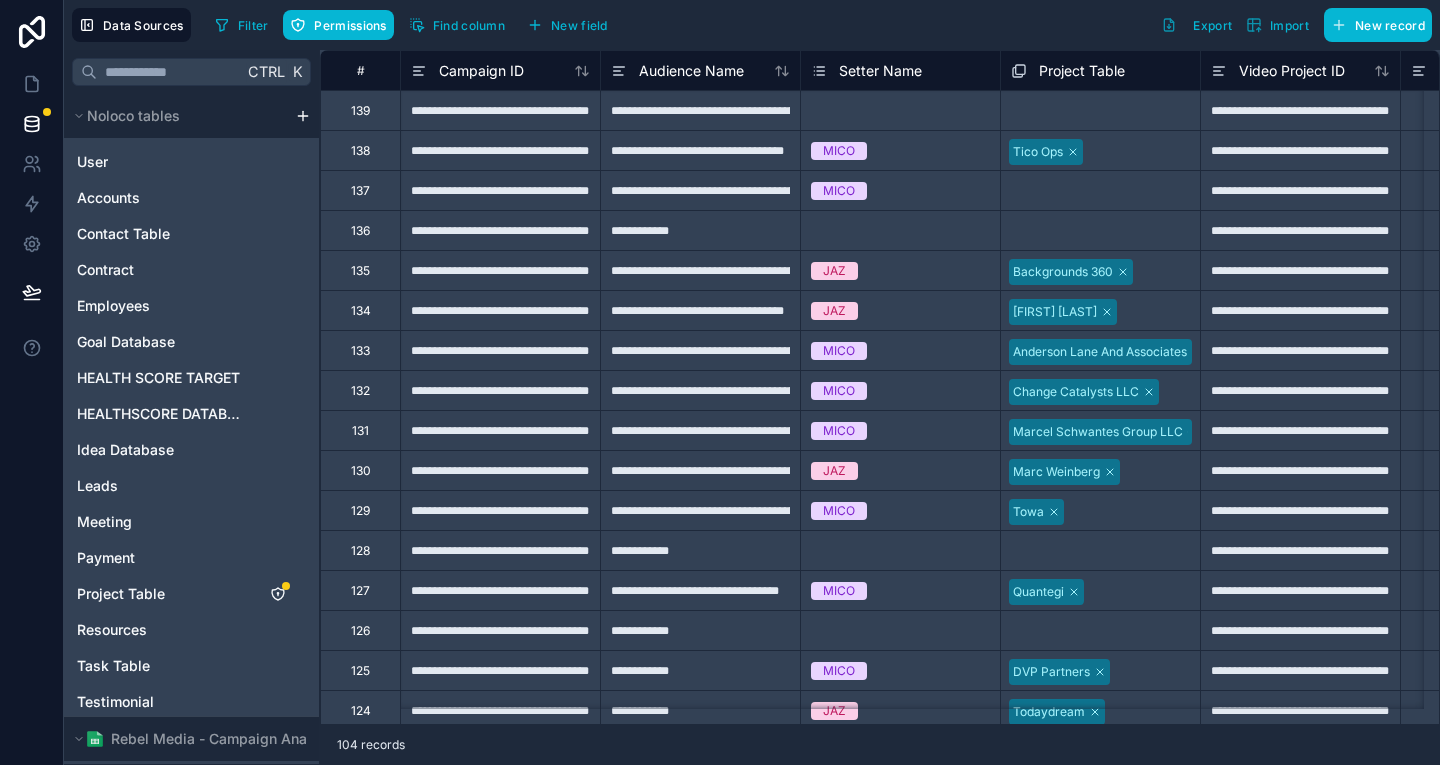 click on "Select a Setter Name" at bounding box center [900, 110] 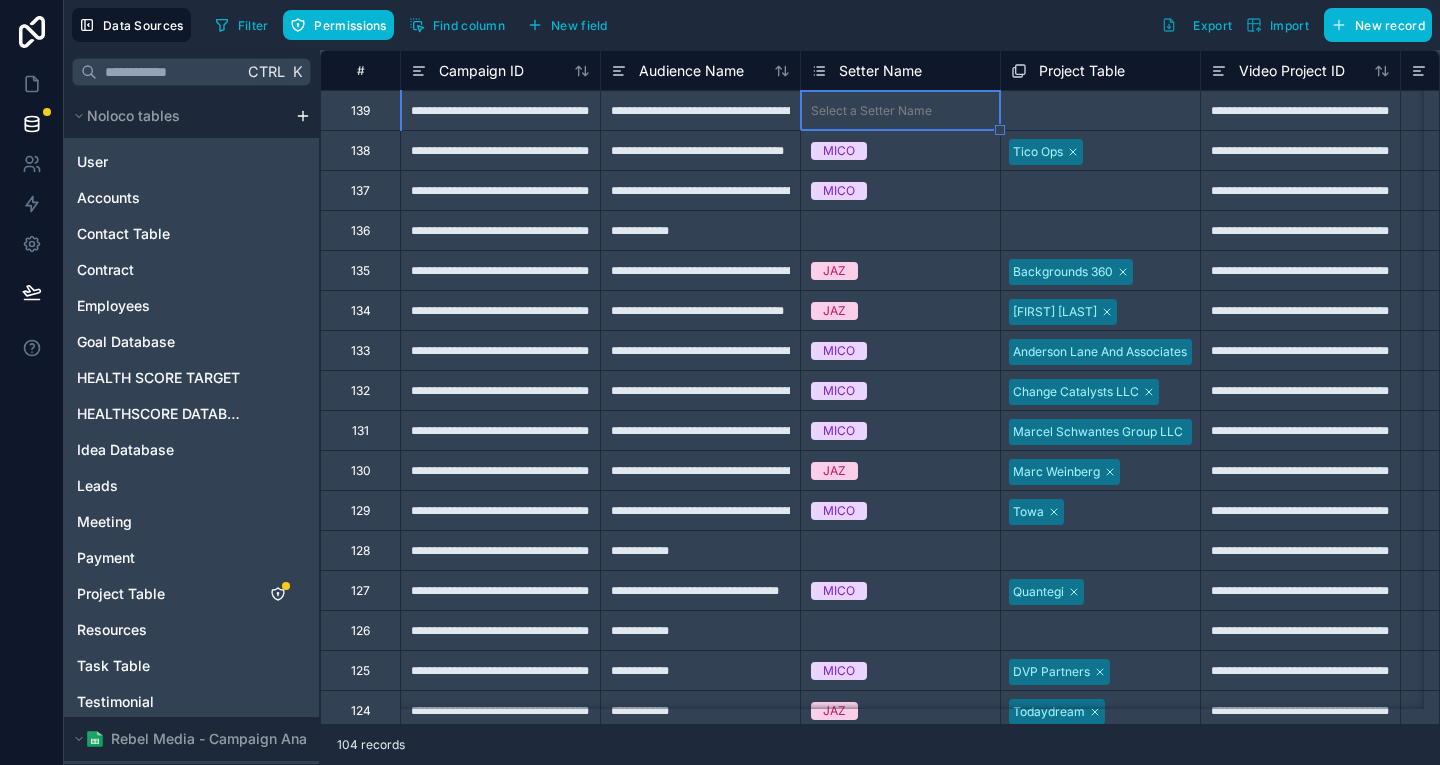 click on "Select a Setter Name" at bounding box center [900, 110] 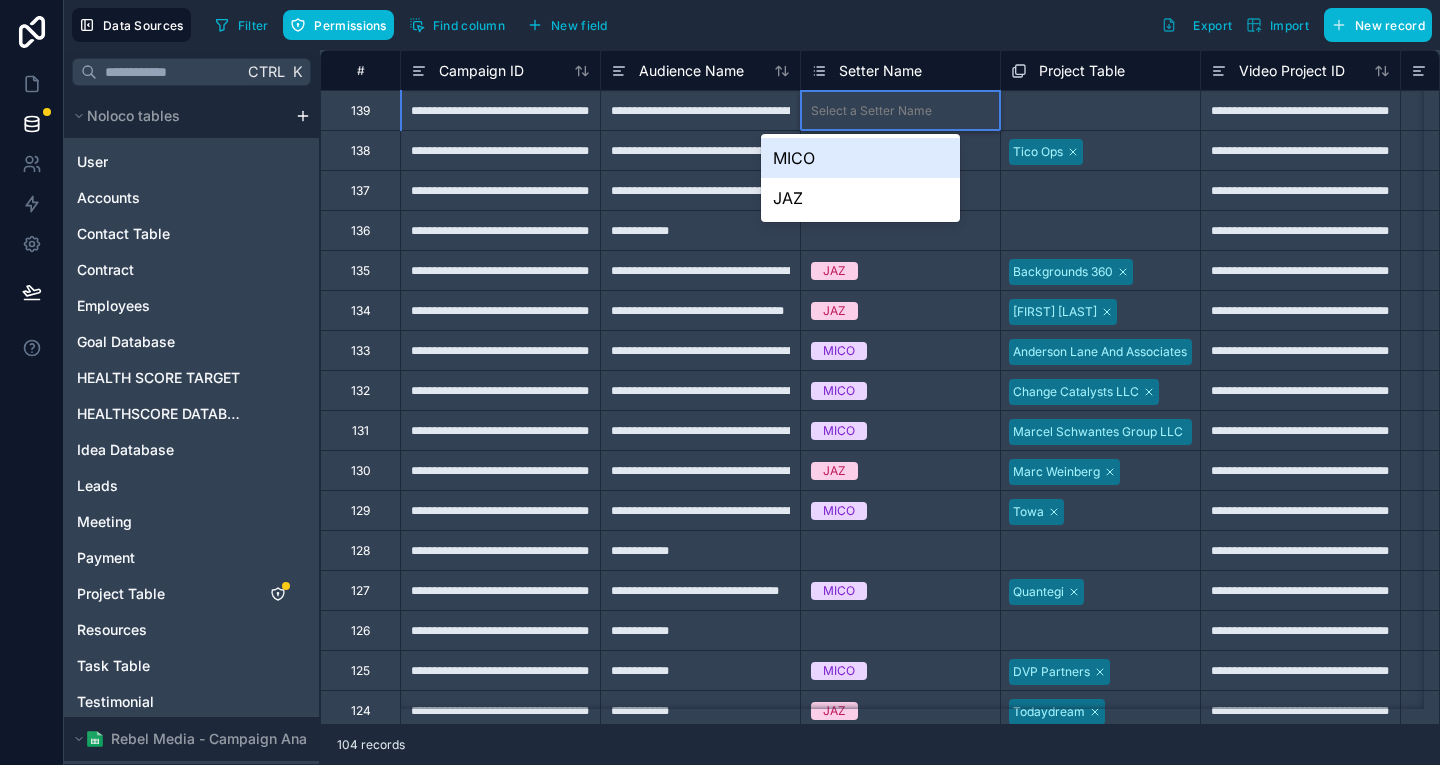click on "MICO" at bounding box center (860, 158) 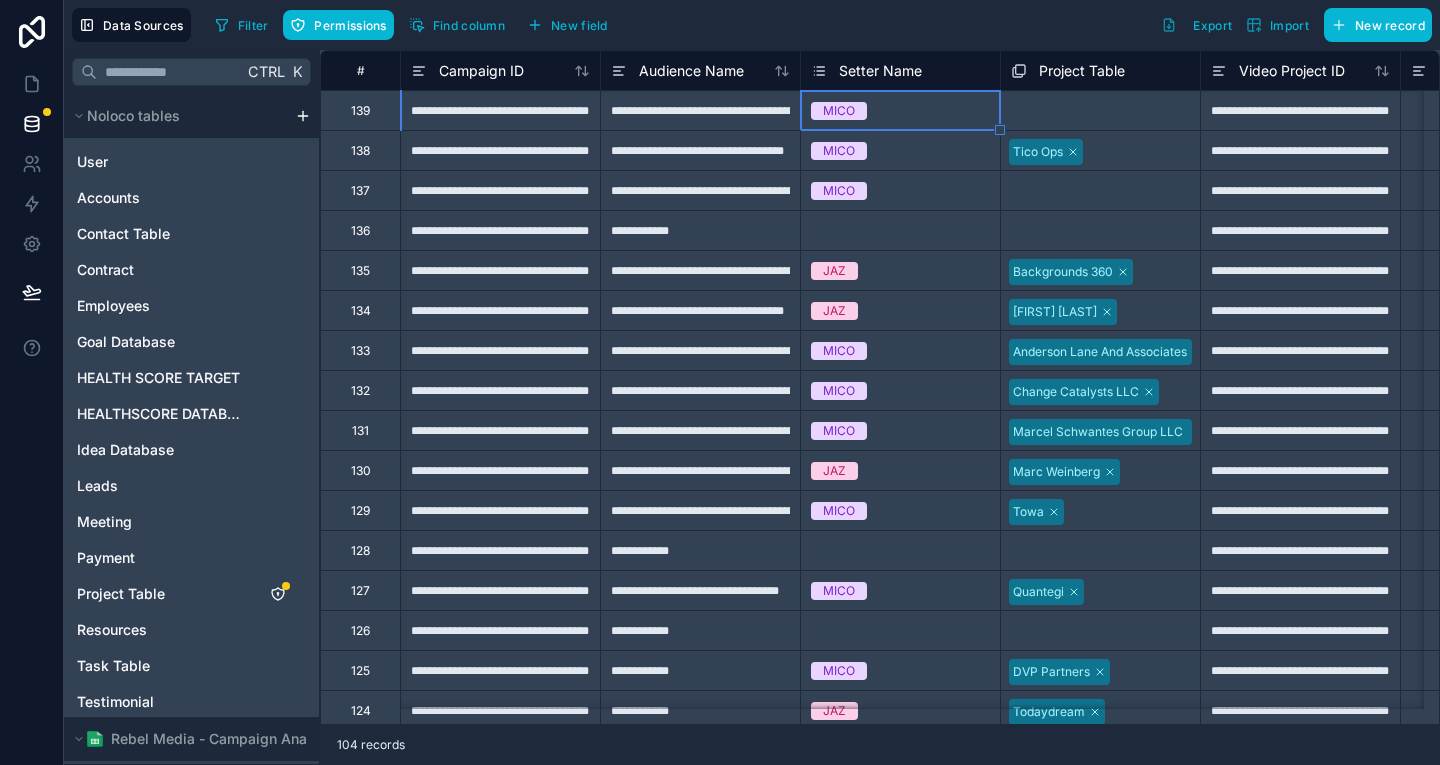 click on "Select a Project Table" at bounding box center [1100, 111] 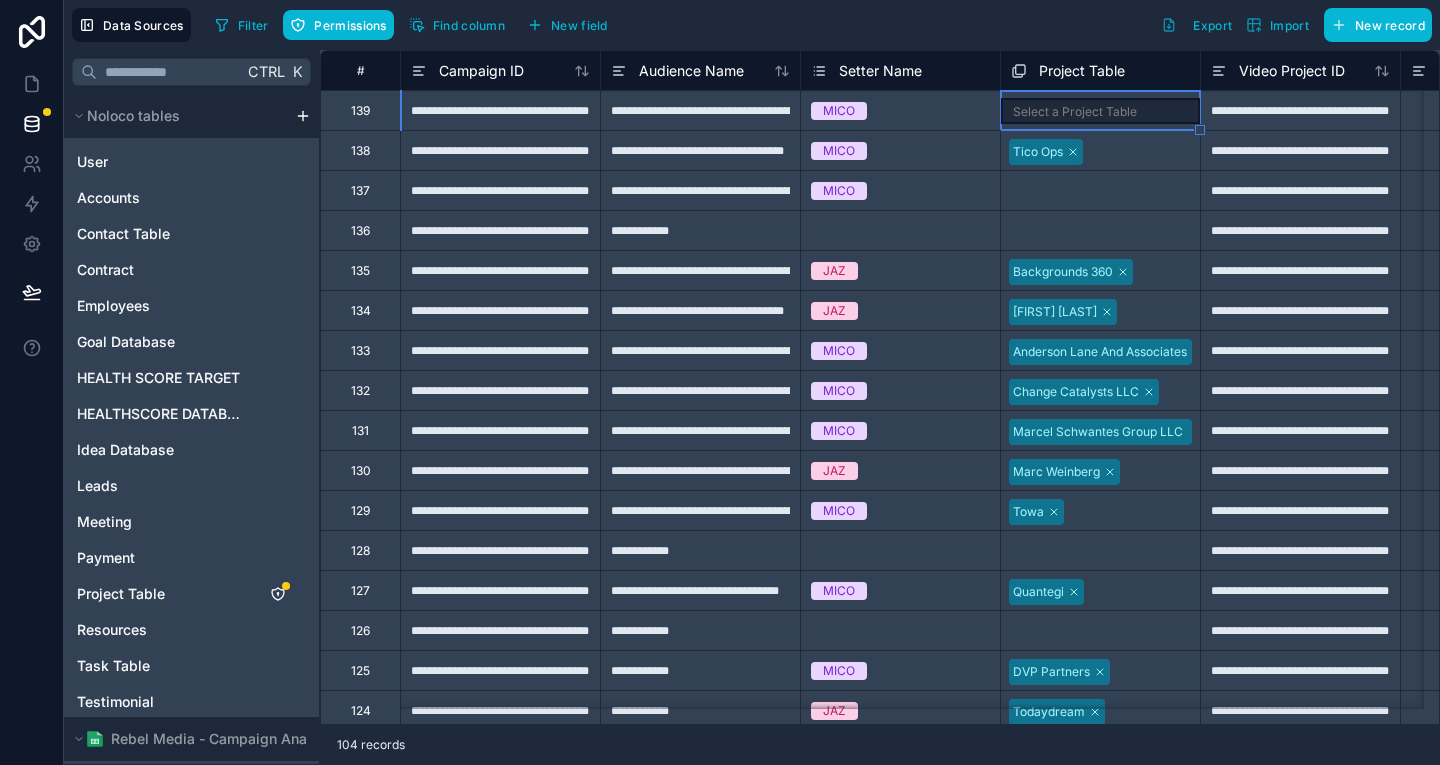 click on "Select a Project Table" at bounding box center [1100, 111] 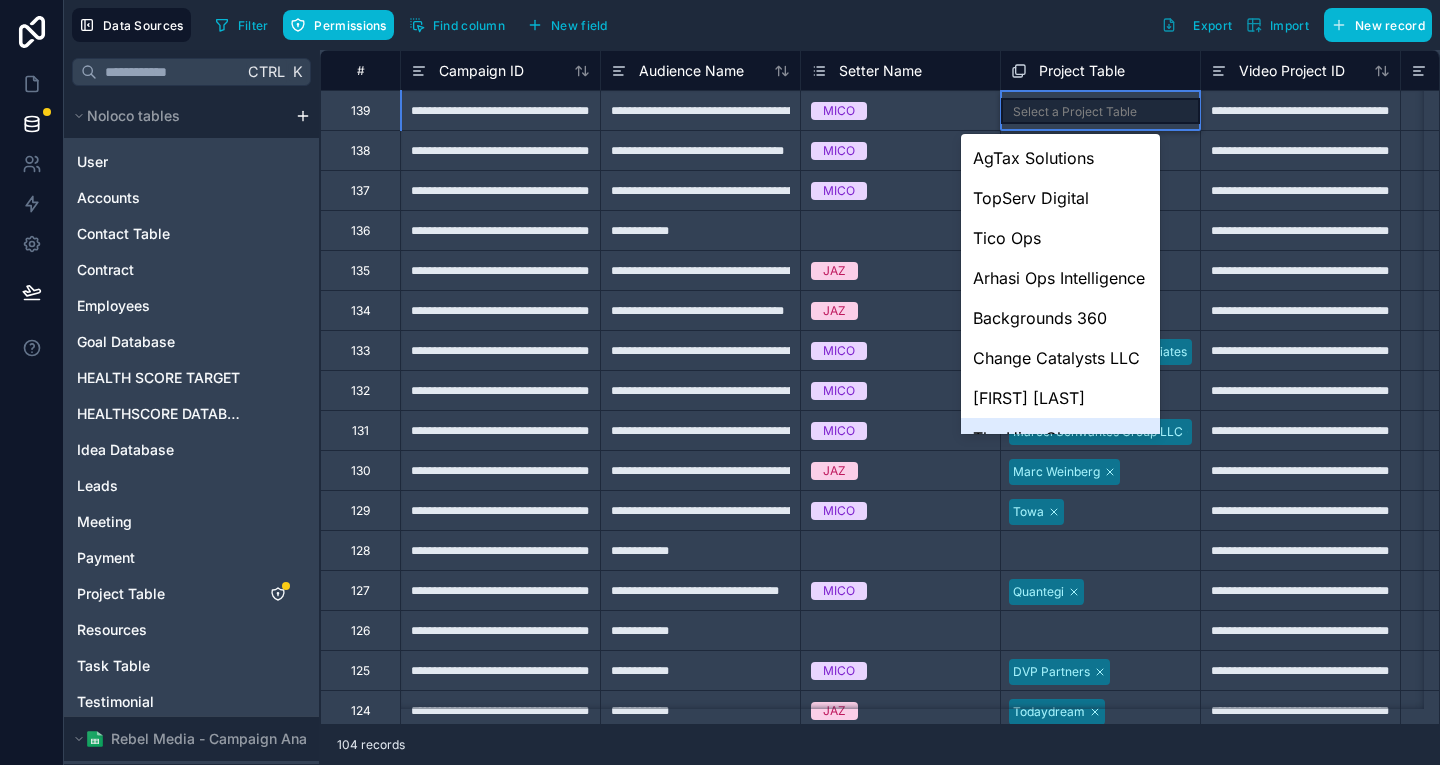 click on "The Hive Change Consultancy Ltd" at bounding box center (1060, 450) 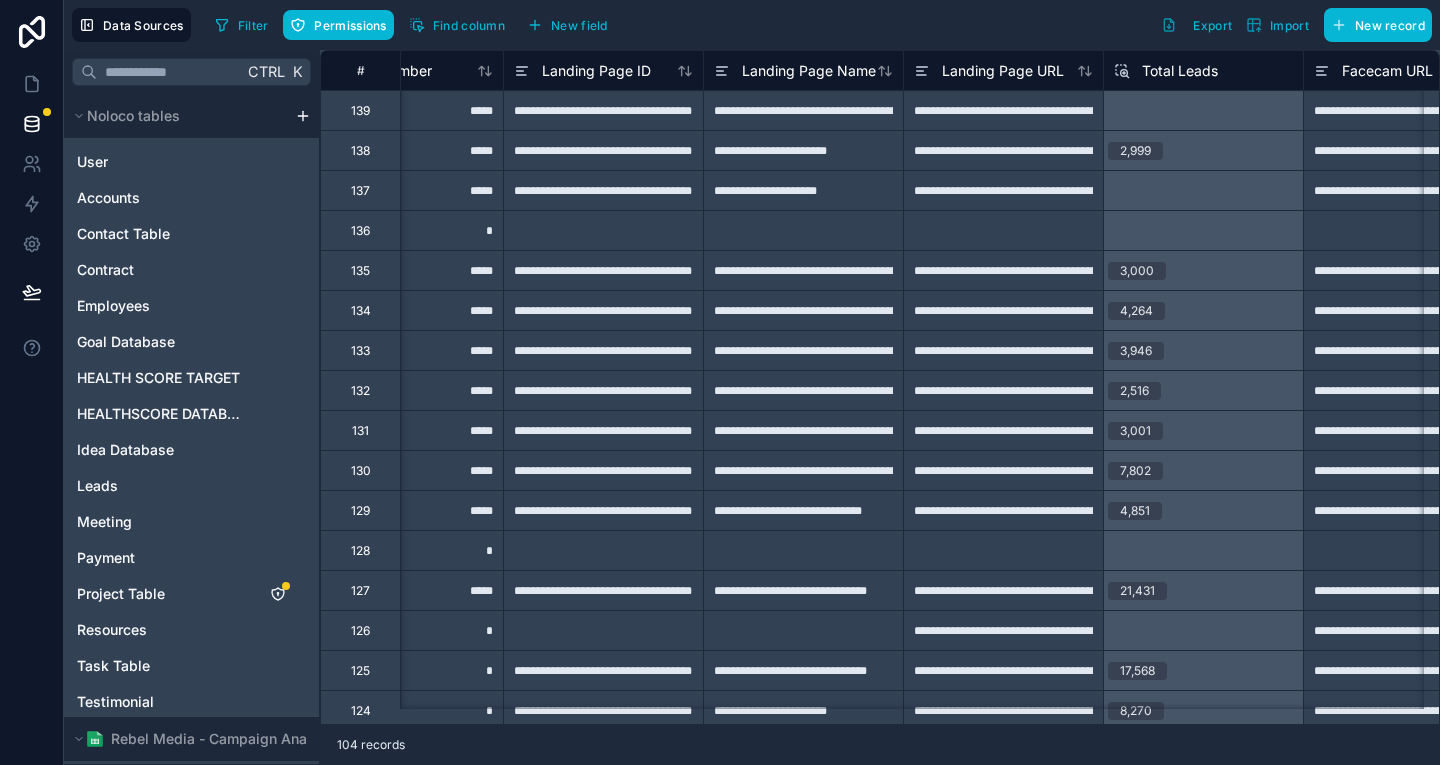 scroll, scrollTop: 0, scrollLeft: 1859, axis: horizontal 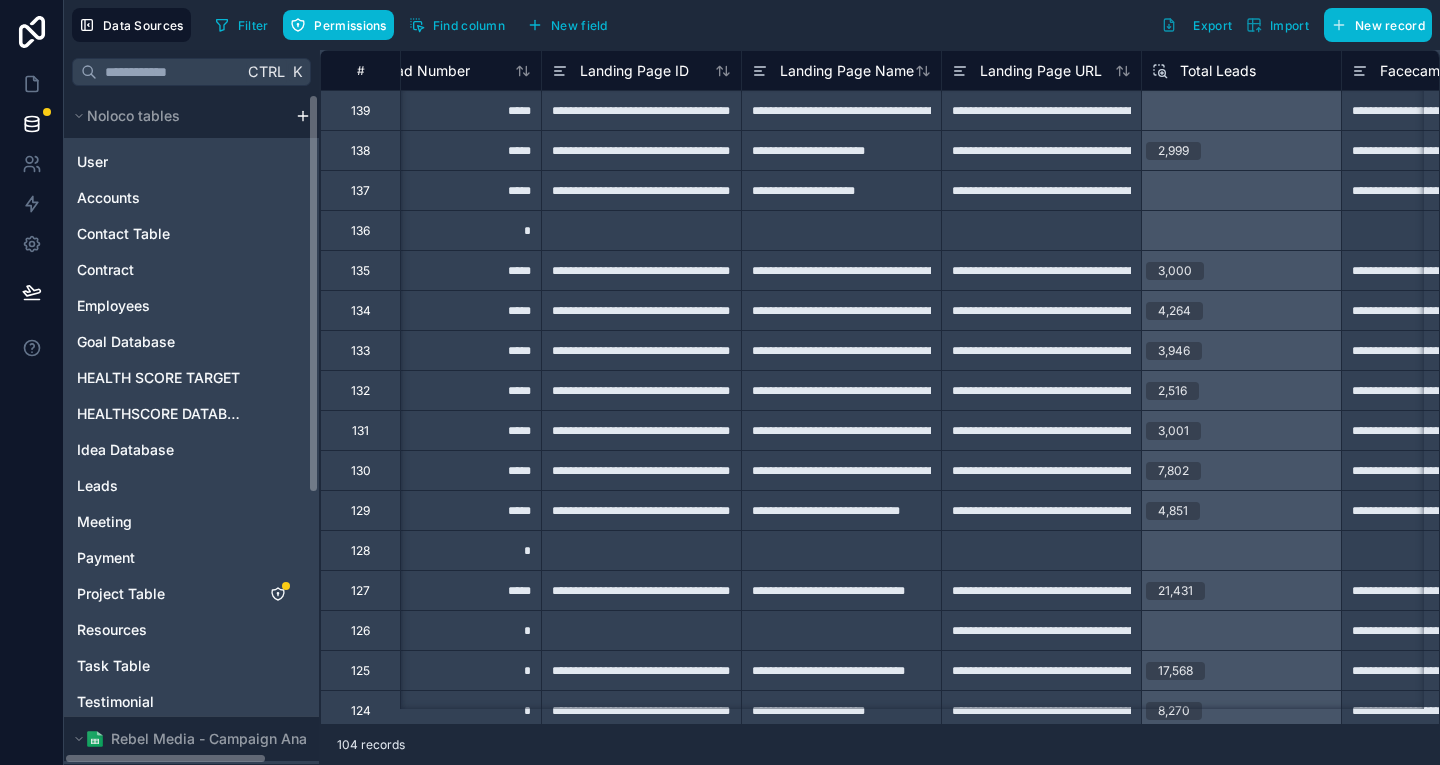 drag, startPoint x: 148, startPoint y: 649, endPoint x: 148, endPoint y: 662, distance: 13 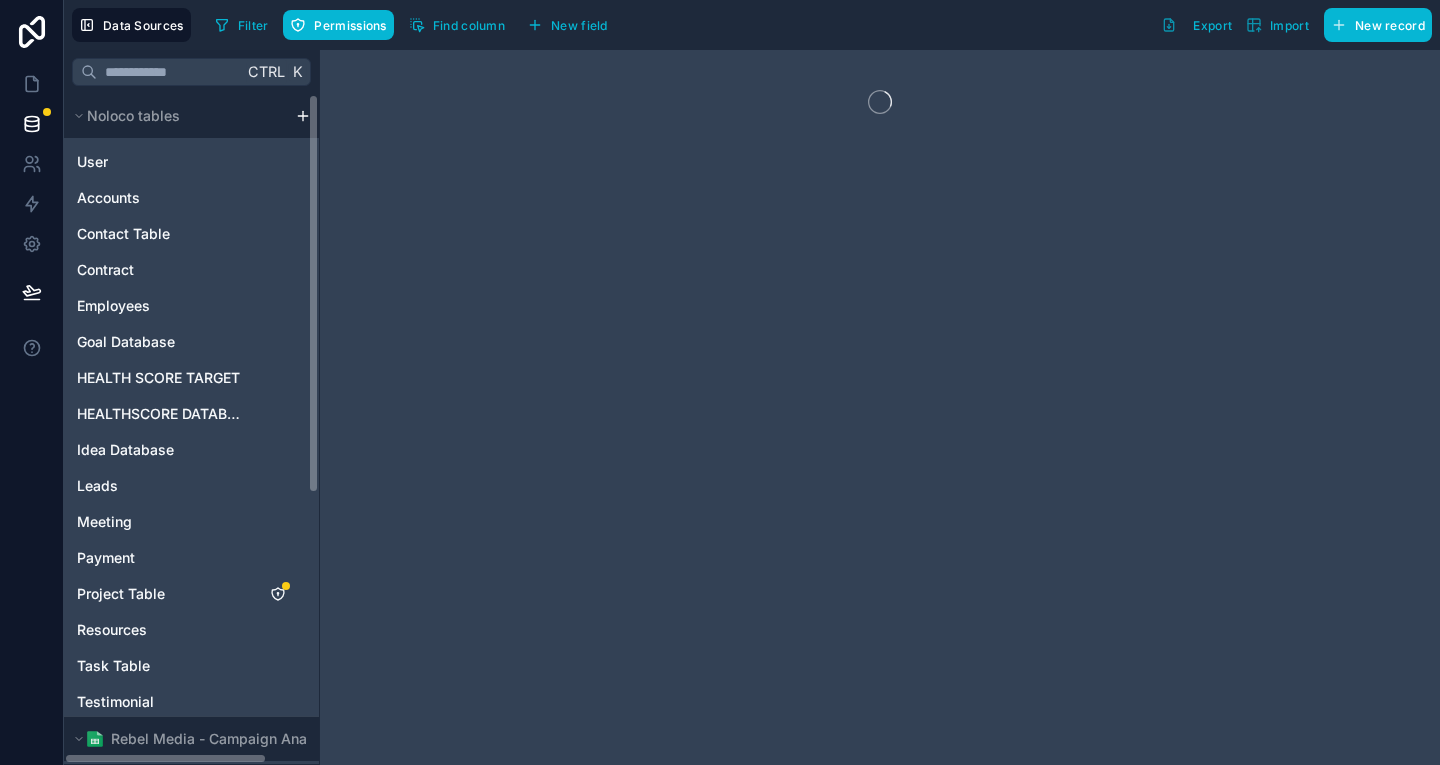 click on "Video Projects" at bounding box center [126, 774] 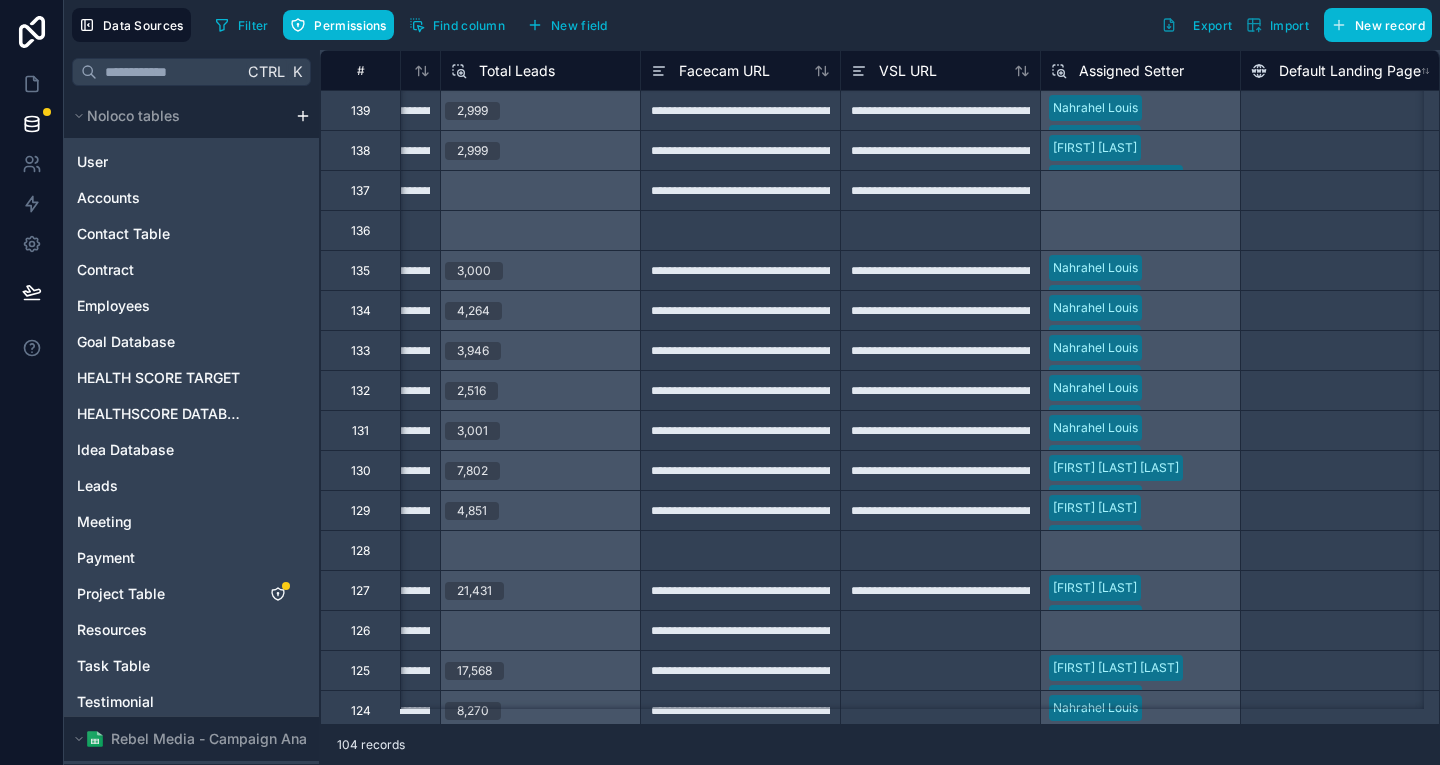 scroll, scrollTop: 0, scrollLeft: 2563, axis: horizontal 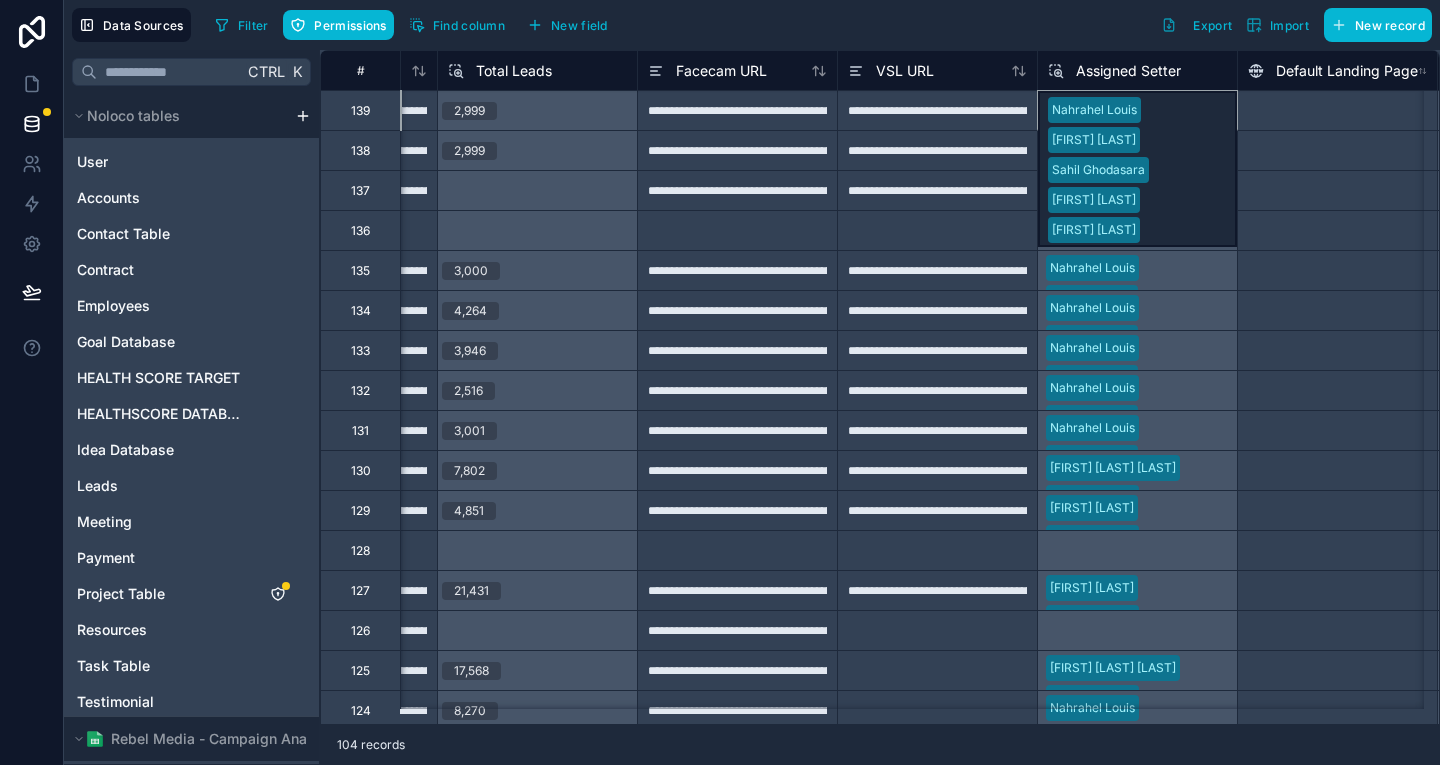 click on "Nahrahel Louis Sharem Salubre Sahil Ghodasara Dami Ojo-George Mico Fernandez" at bounding box center [1137, 110] 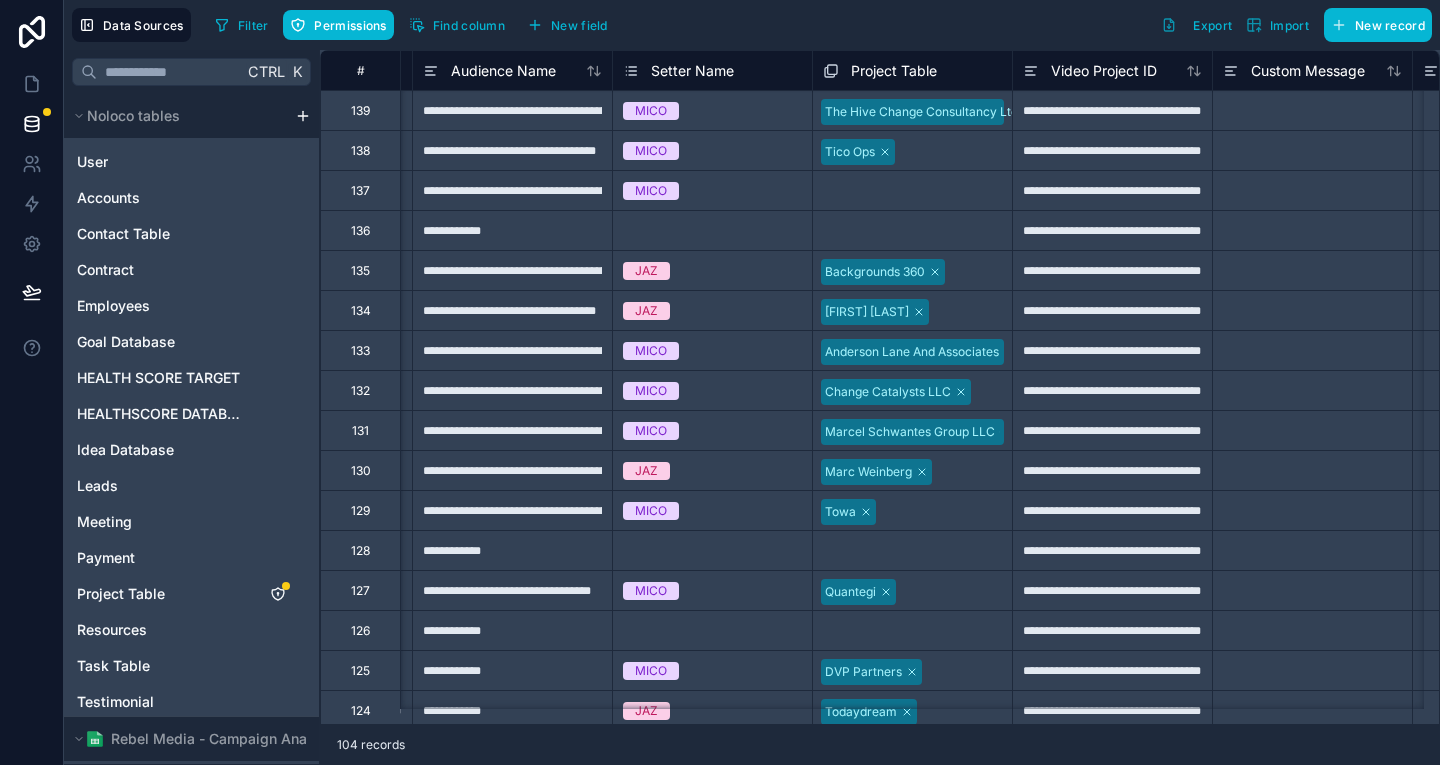 scroll, scrollTop: 0, scrollLeft: 116, axis: horizontal 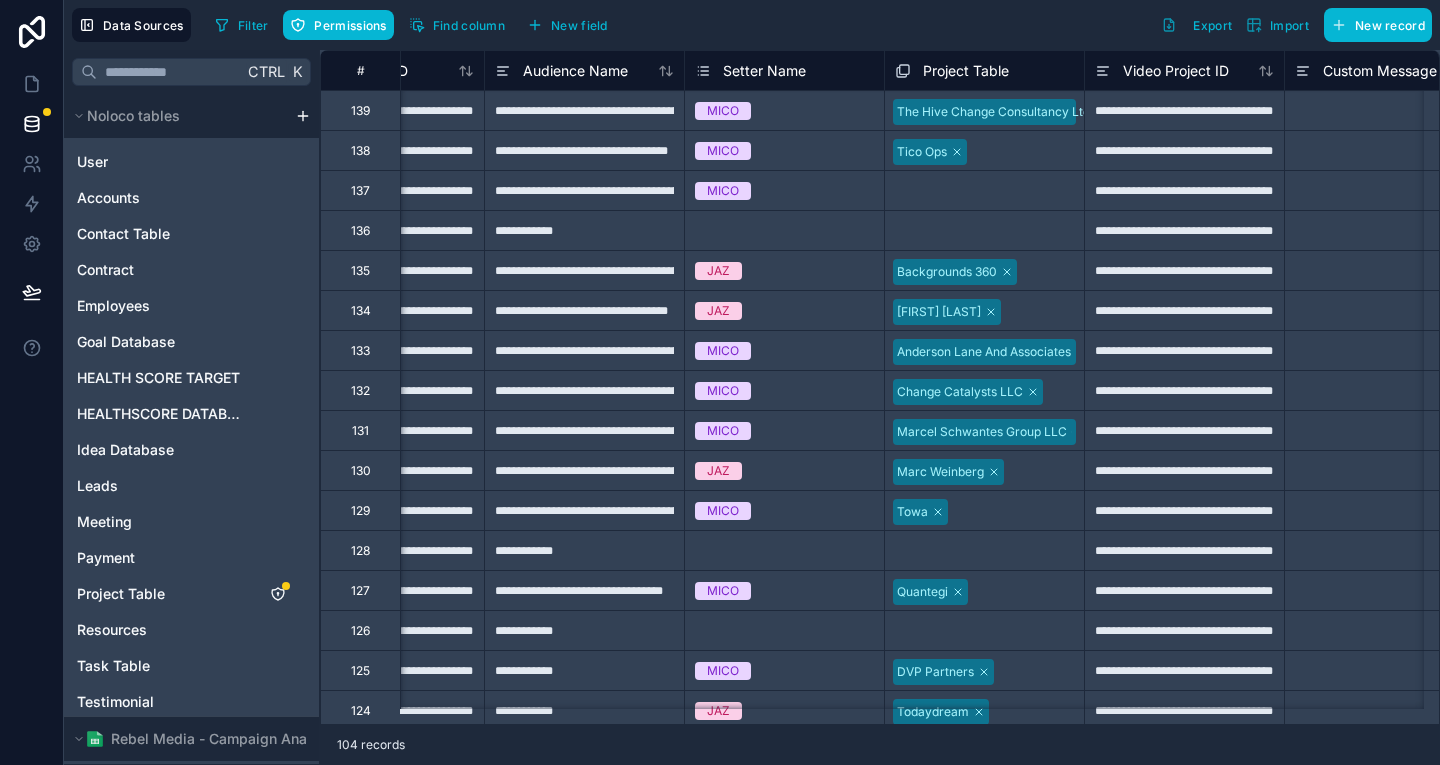 click on "Select a Project Table" at bounding box center [957, 192] 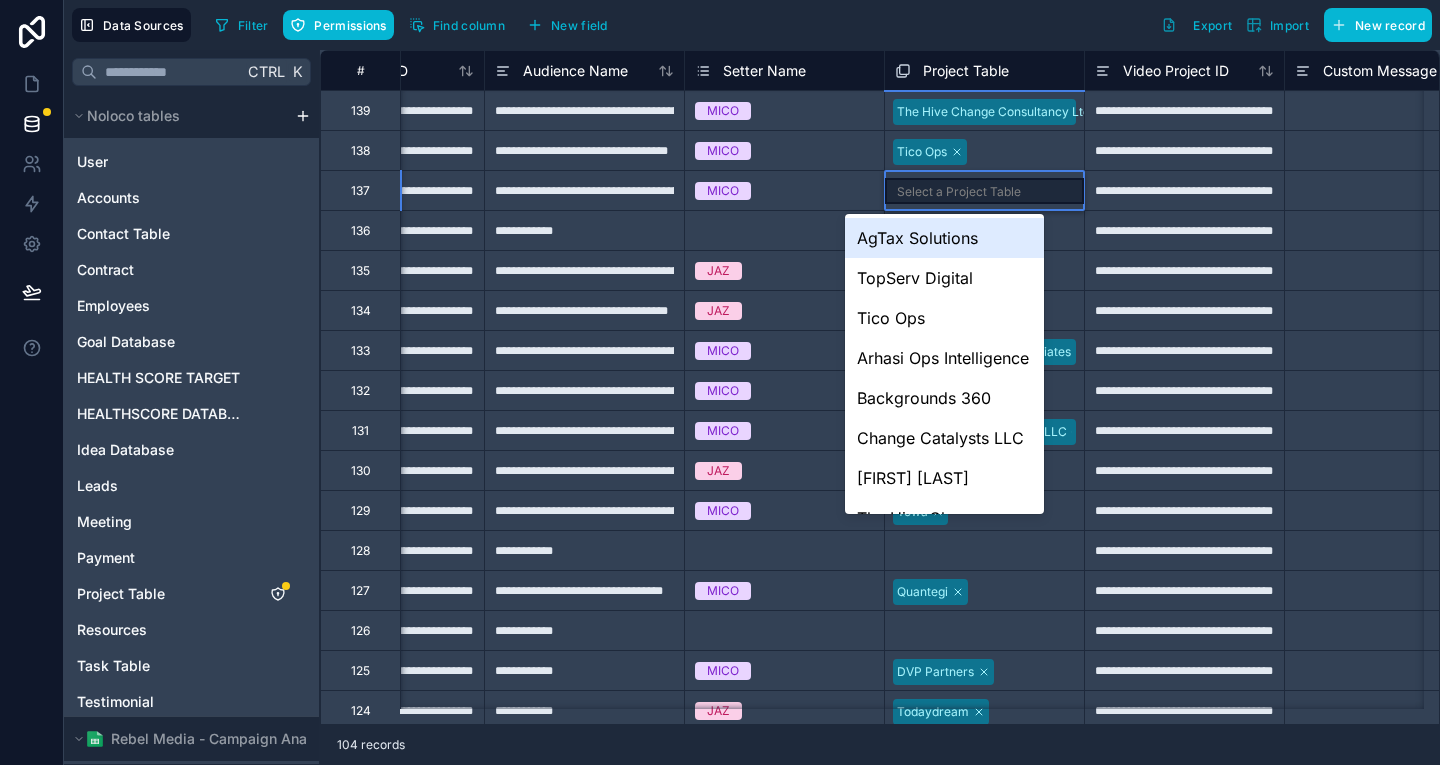 click on "Select a Project Table" at bounding box center [959, 192] 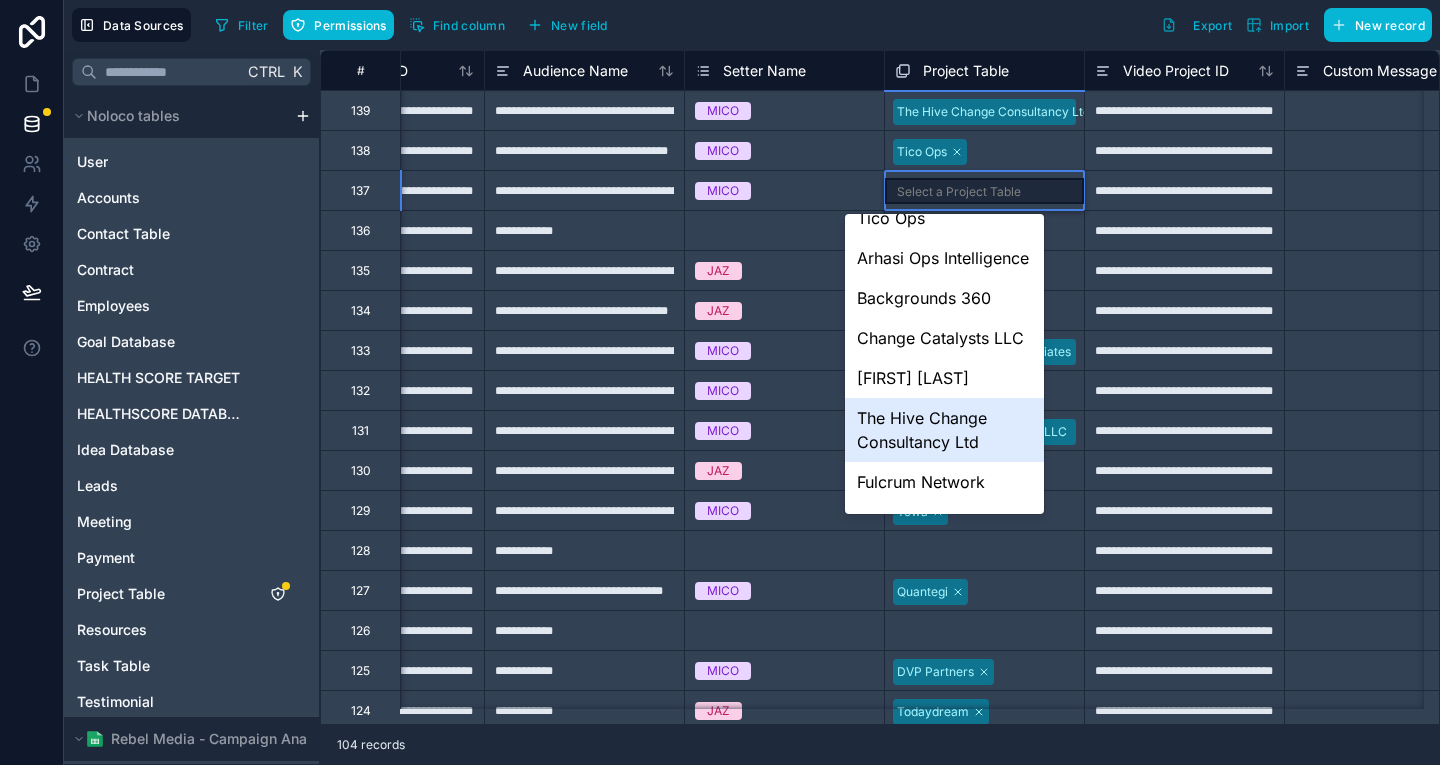scroll, scrollTop: 0, scrollLeft: 0, axis: both 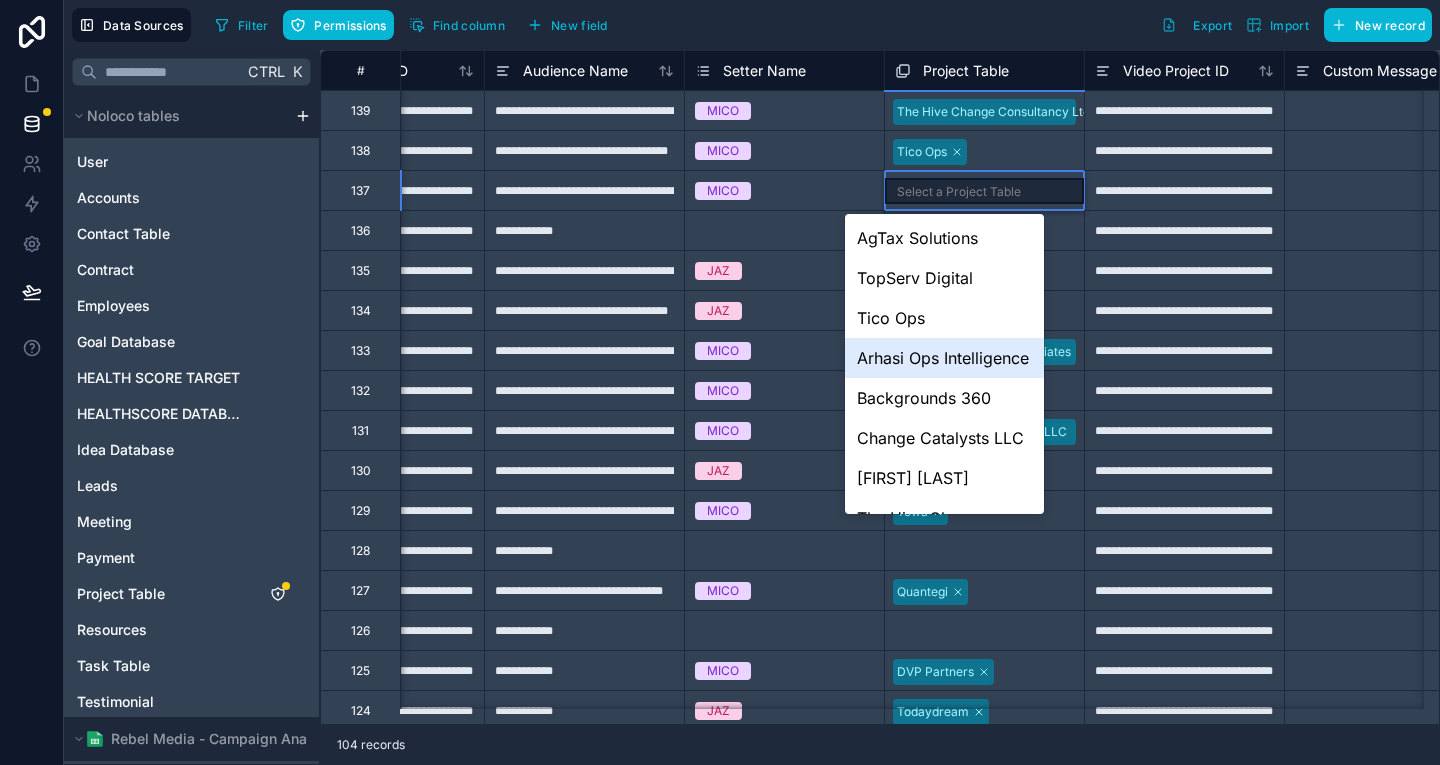 click on "Arhasi Ops Intelligence" at bounding box center (944, 358) 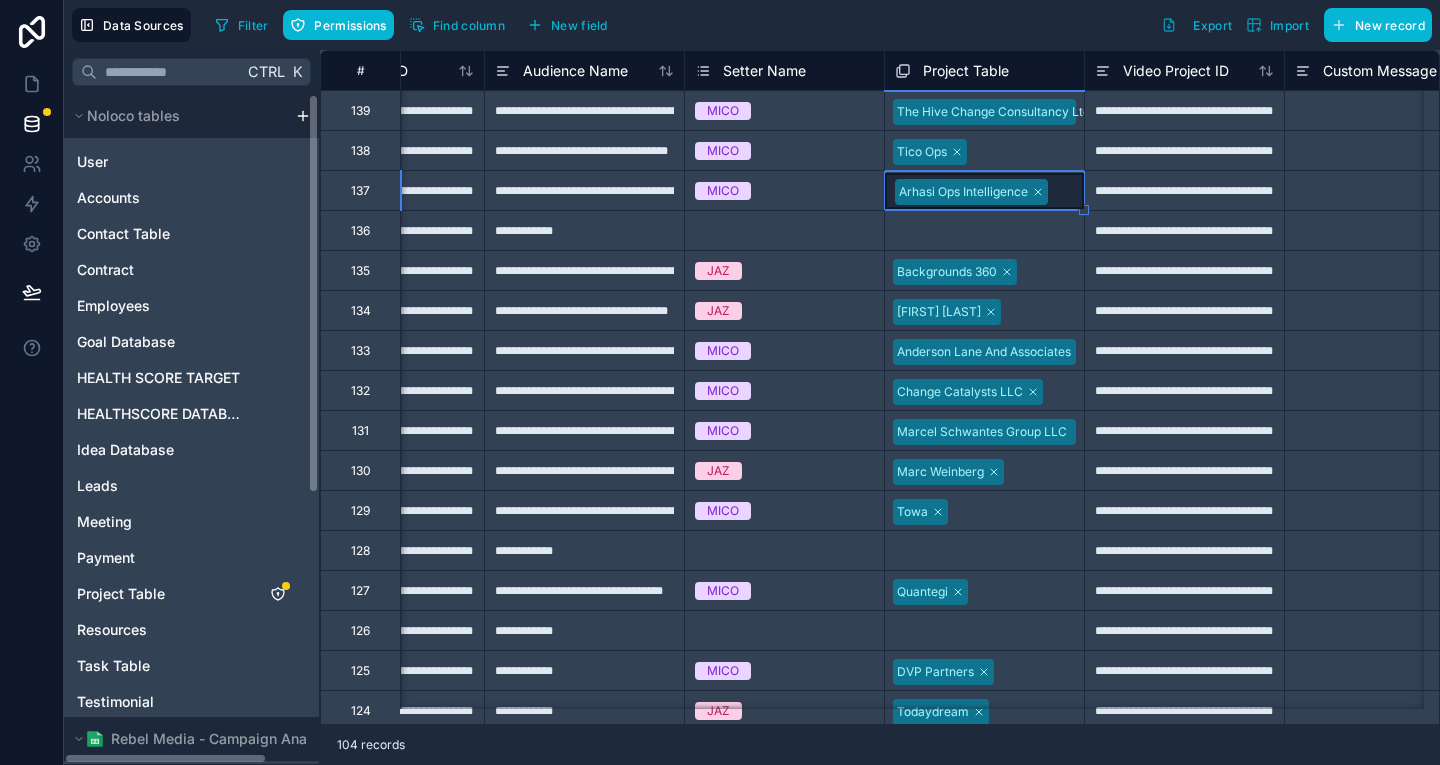 click on "Time Tracking Table" at bounding box center [145, 738] 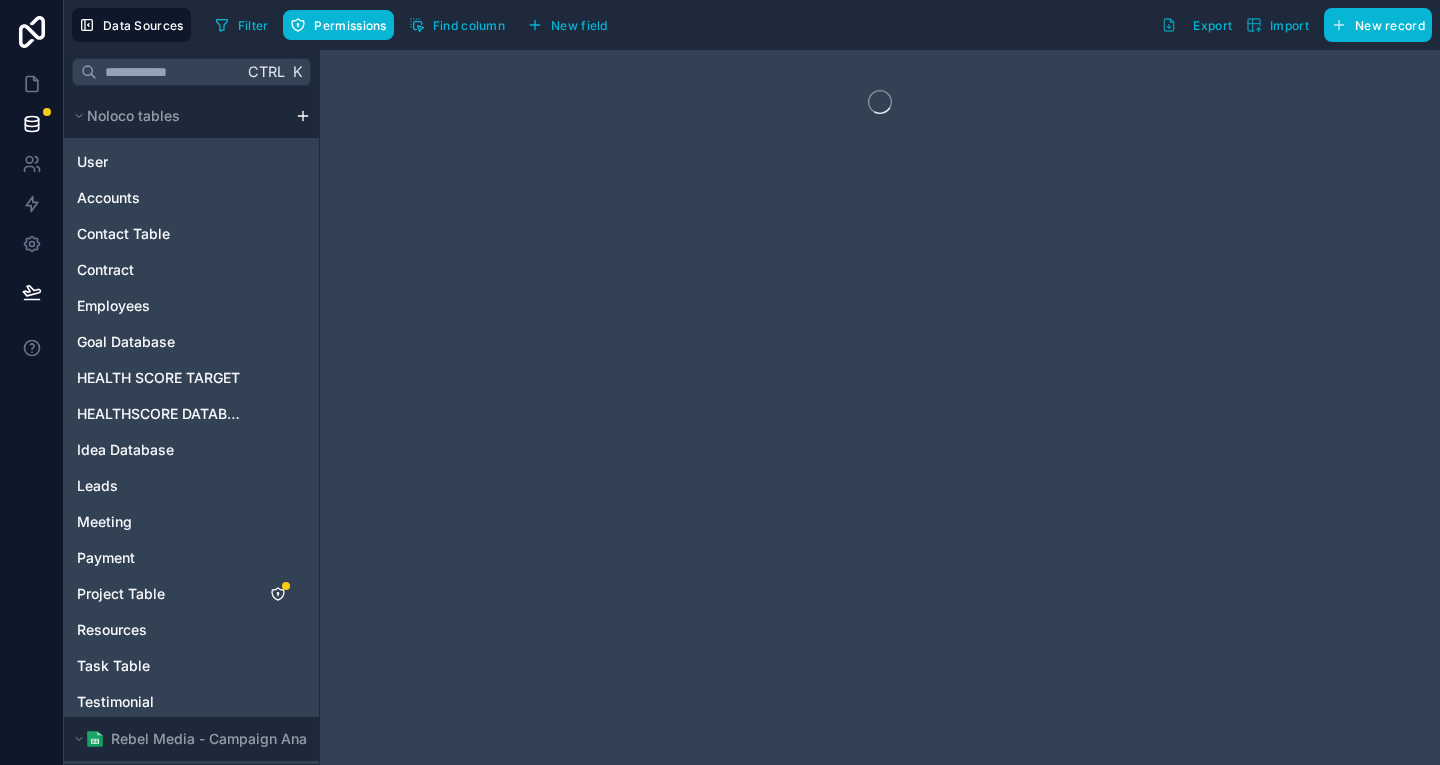 click on "Video Projects" at bounding box center [126, 774] 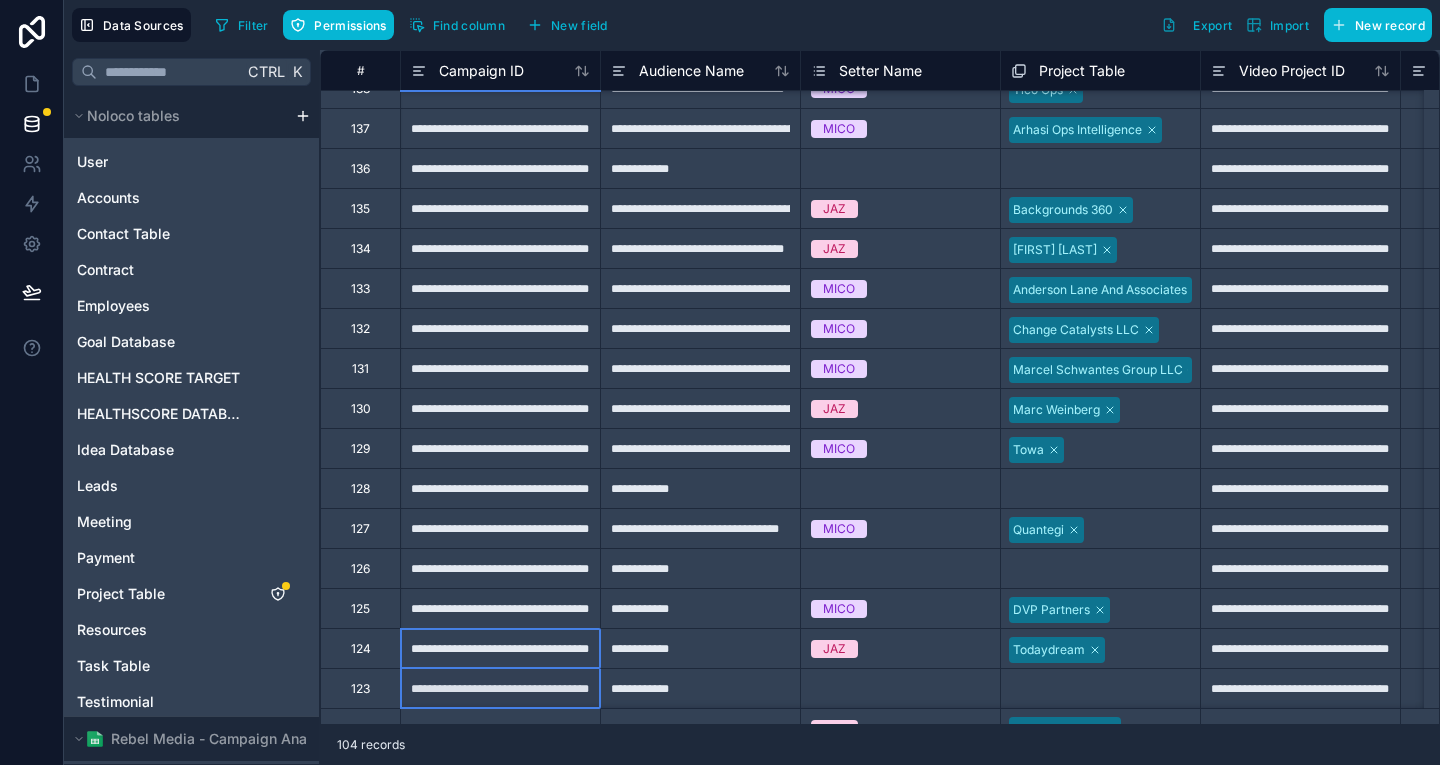 click on "**********" at bounding box center (880, 387) 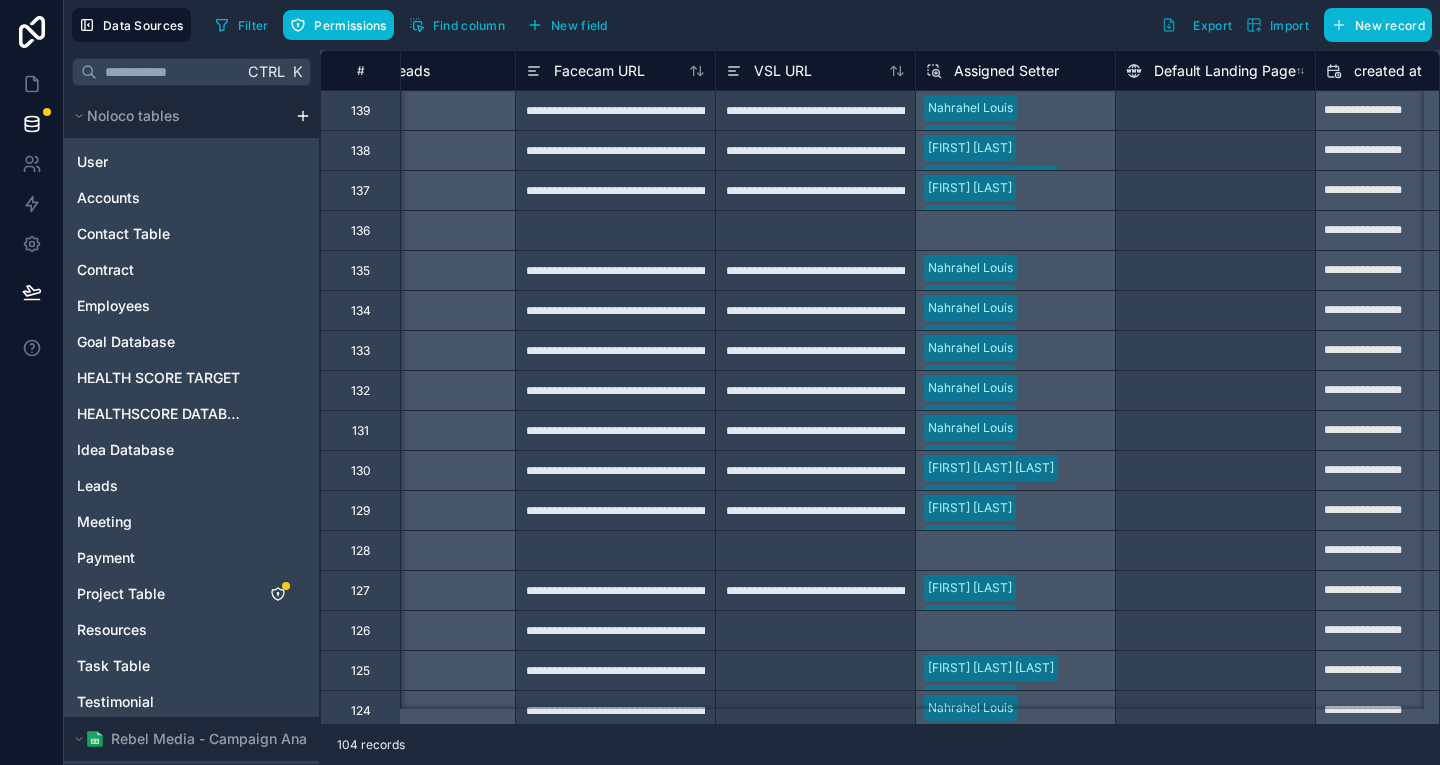 scroll, scrollTop: 0, scrollLeft: 2709, axis: horizontal 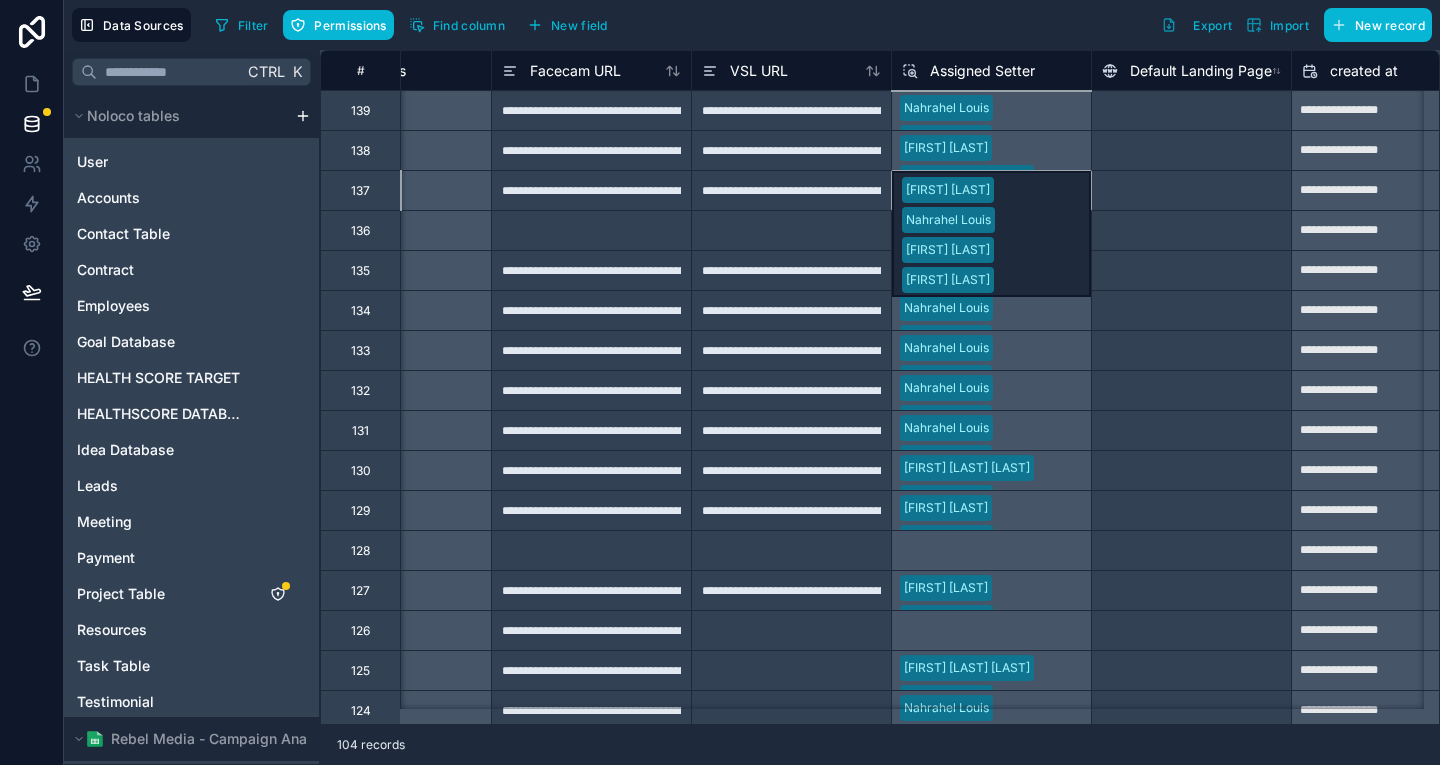click on "Mico Fernandez Nahrahel Louis Sharem Salubre Dami Ojo-George" at bounding box center [991, 190] 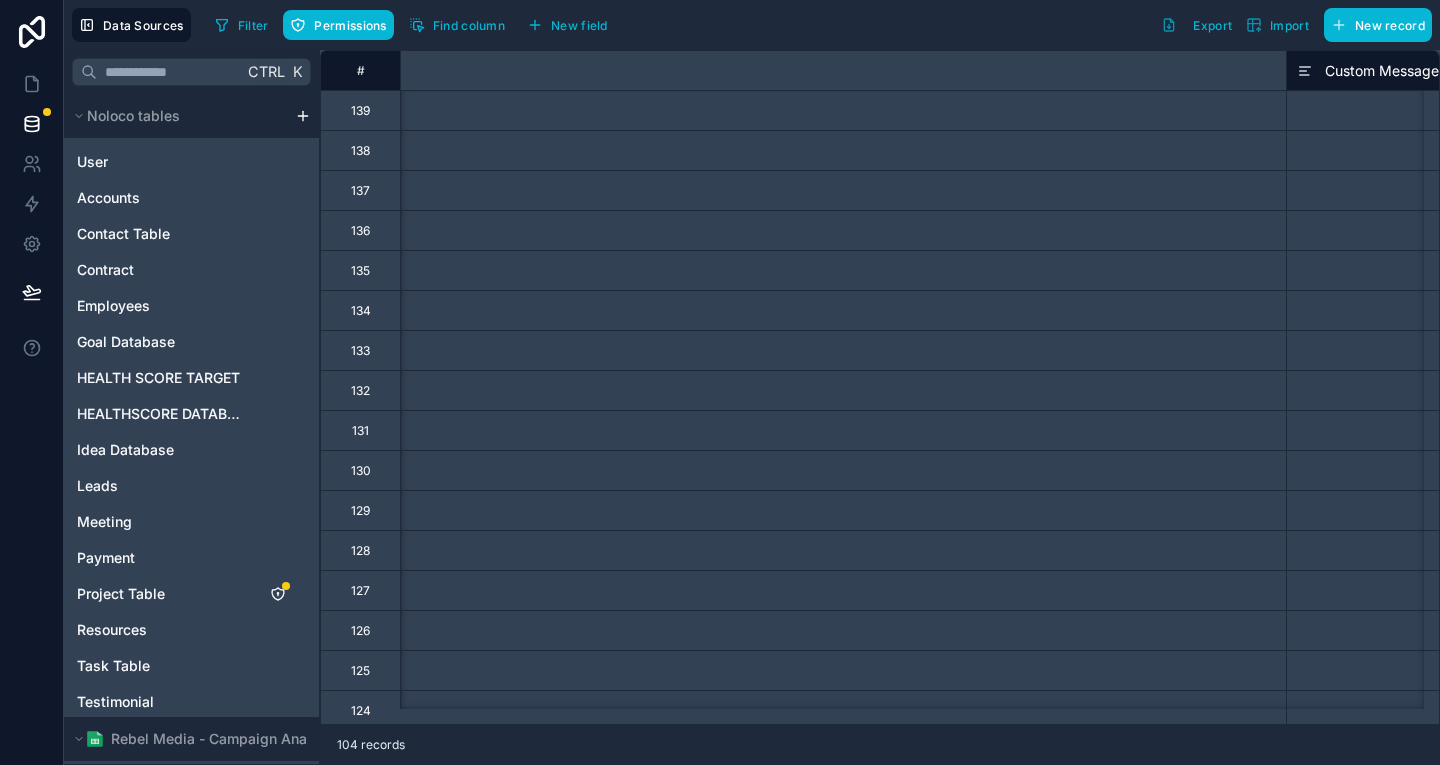 scroll, scrollTop: 0, scrollLeft: 0, axis: both 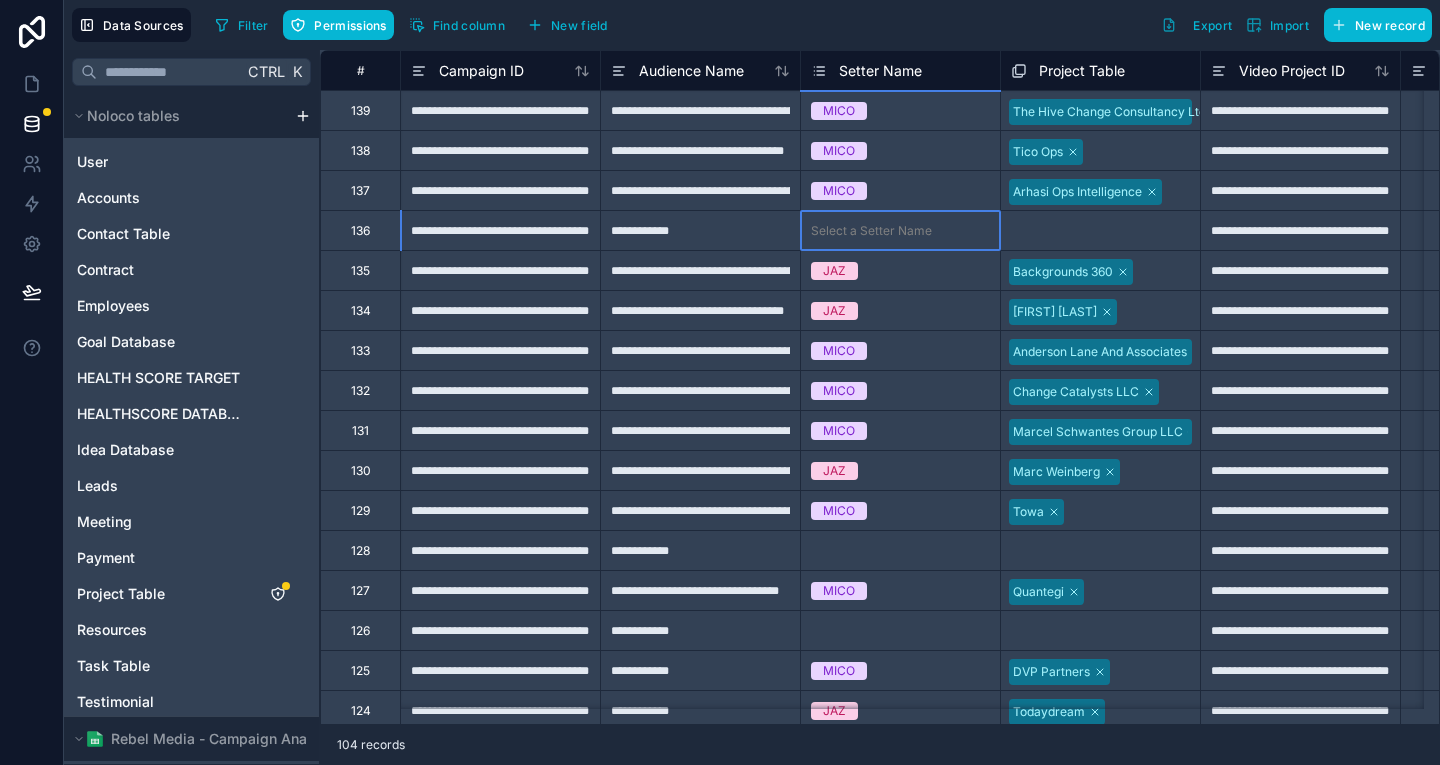 click on "Select a Setter Name" at bounding box center (871, 231) 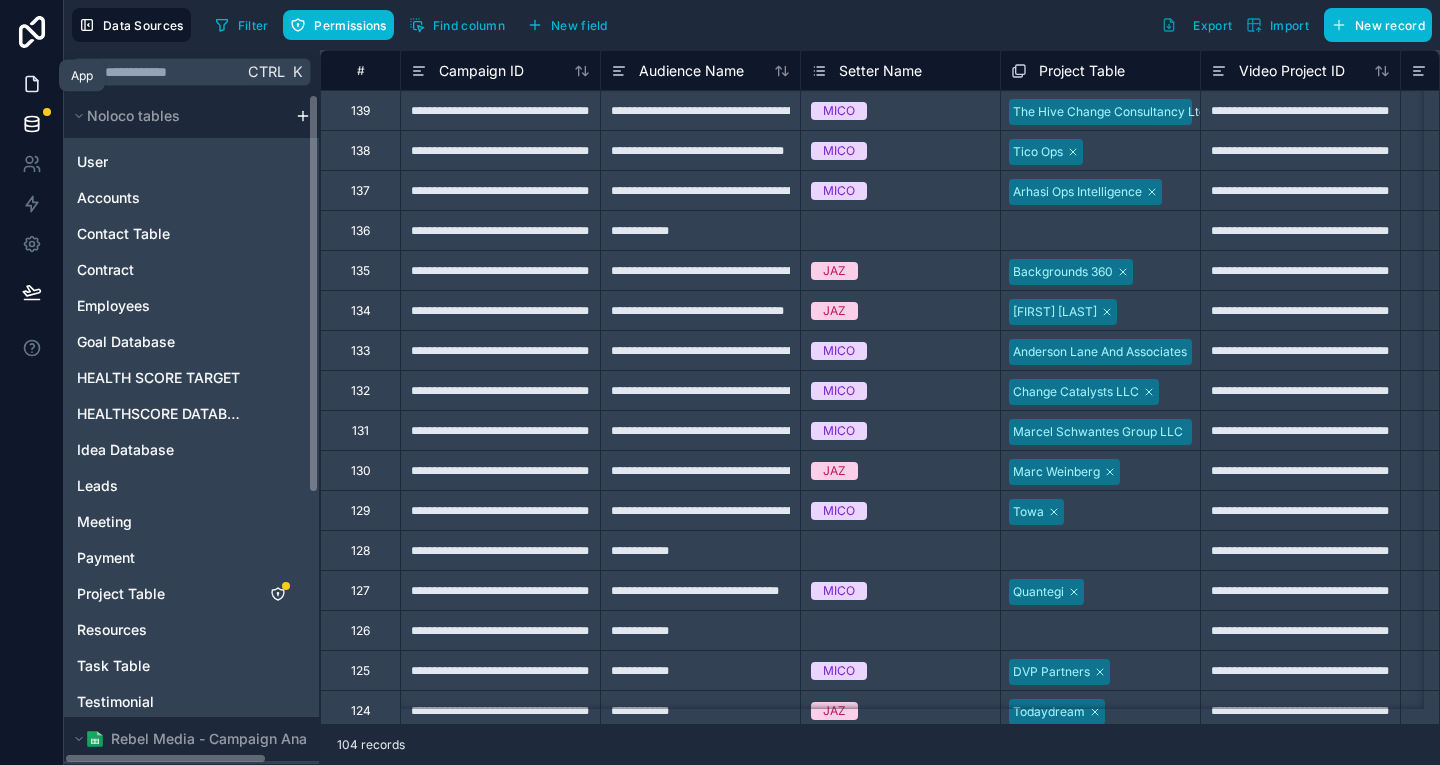 click at bounding box center (31, 84) 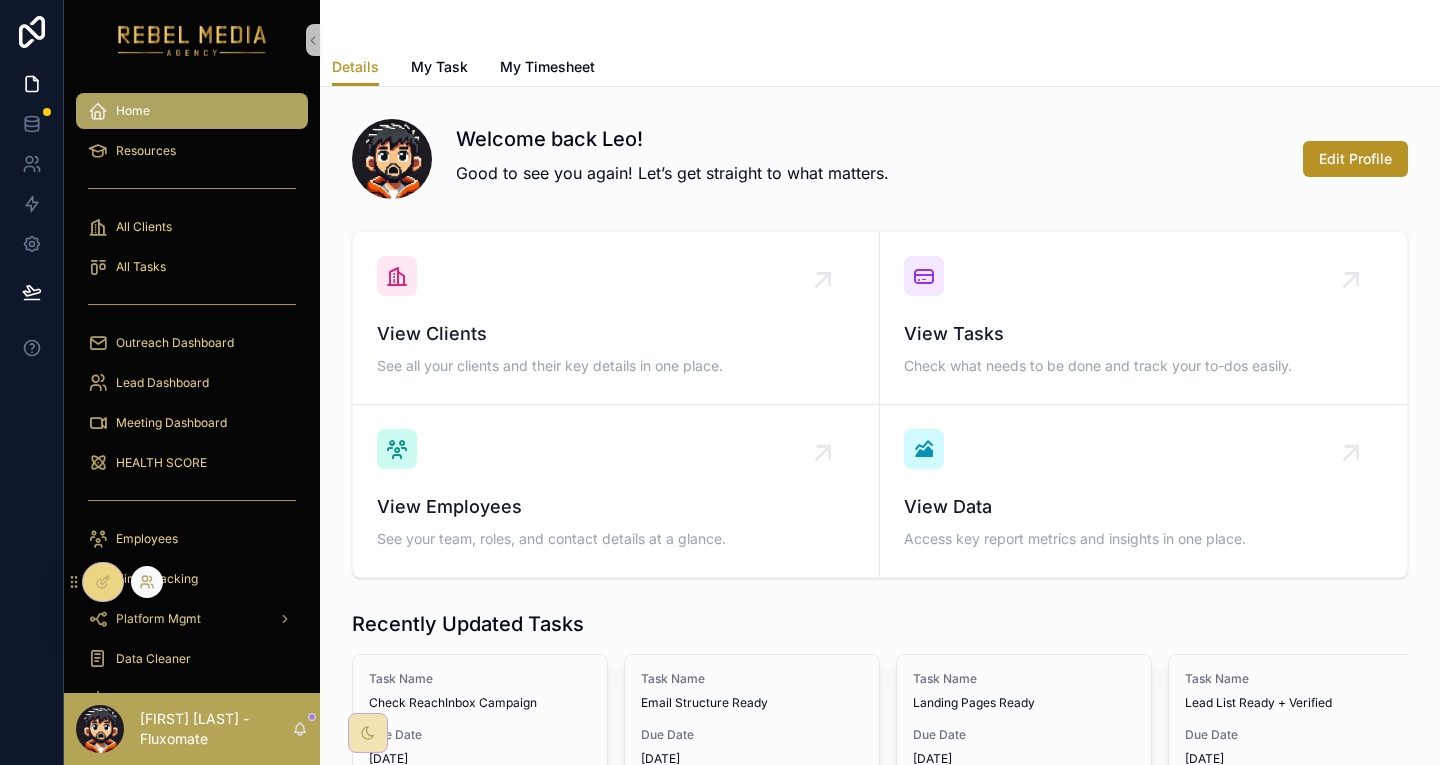 click 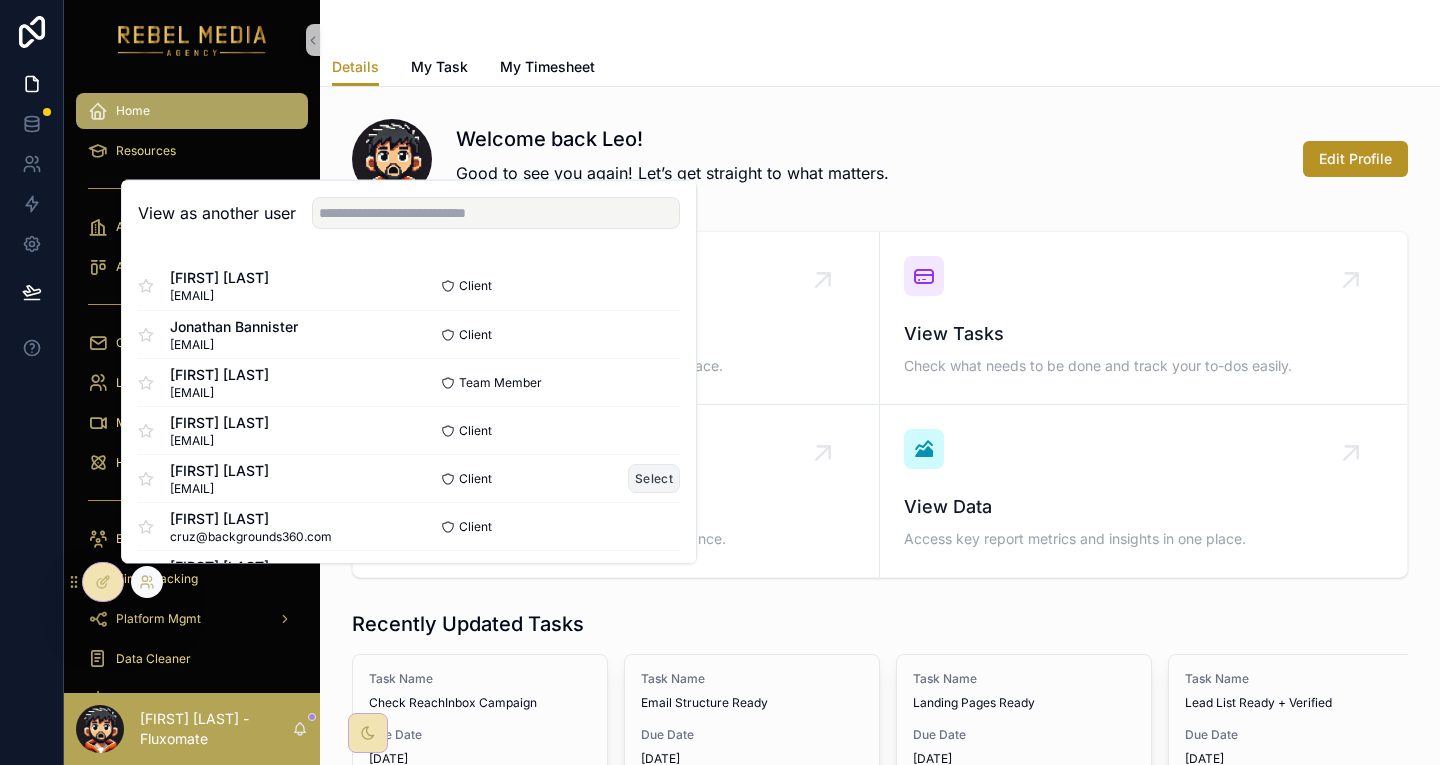 click on "Select" at bounding box center [654, 478] 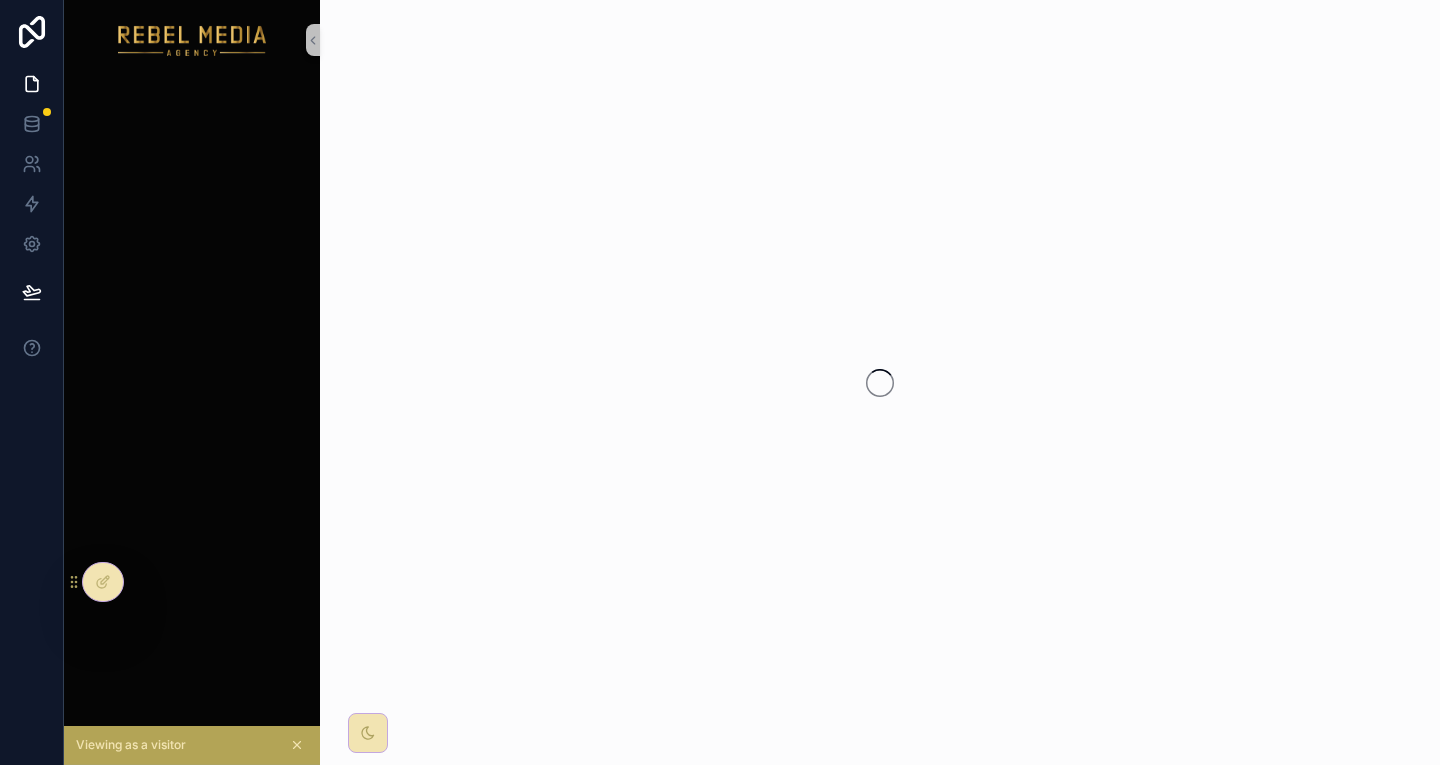 scroll, scrollTop: 0, scrollLeft: 0, axis: both 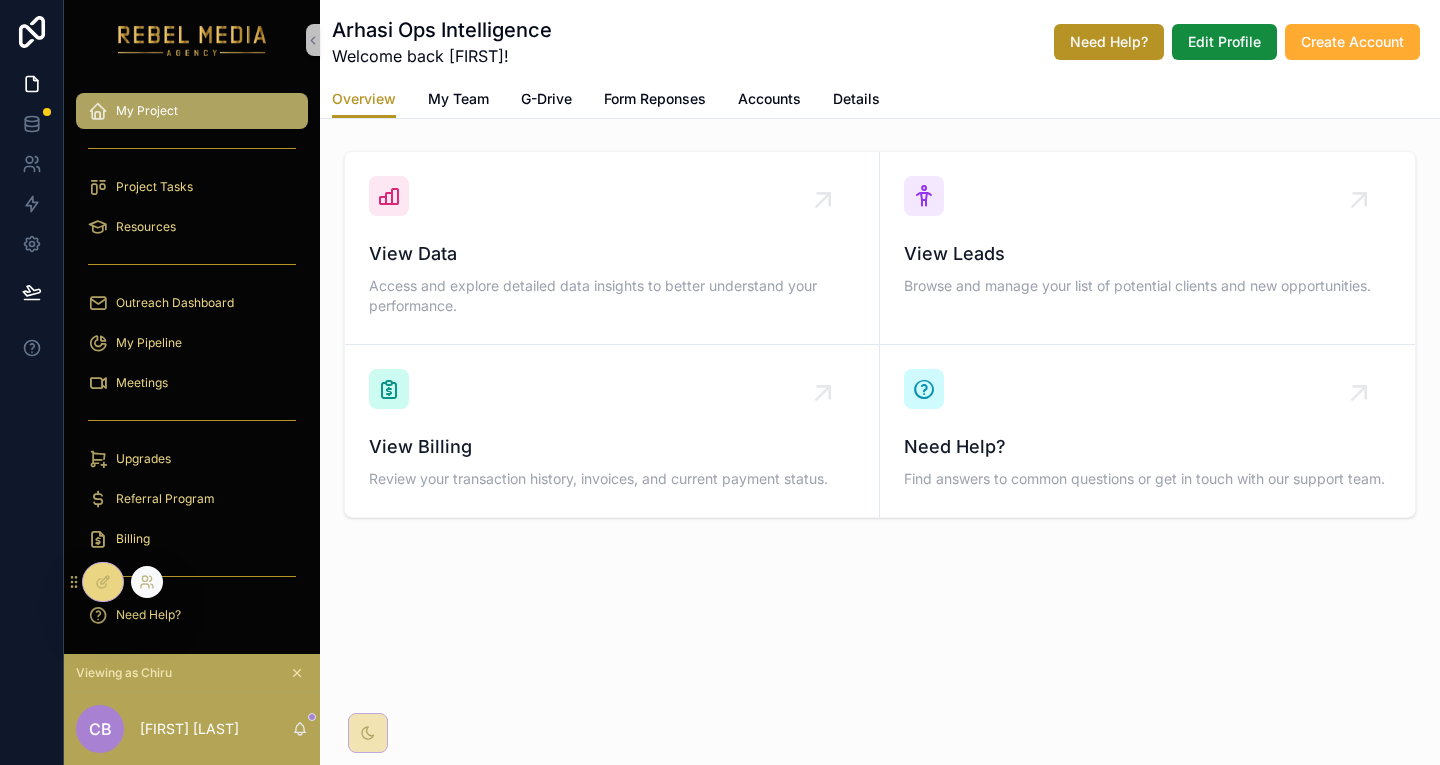 click at bounding box center (147, 582) 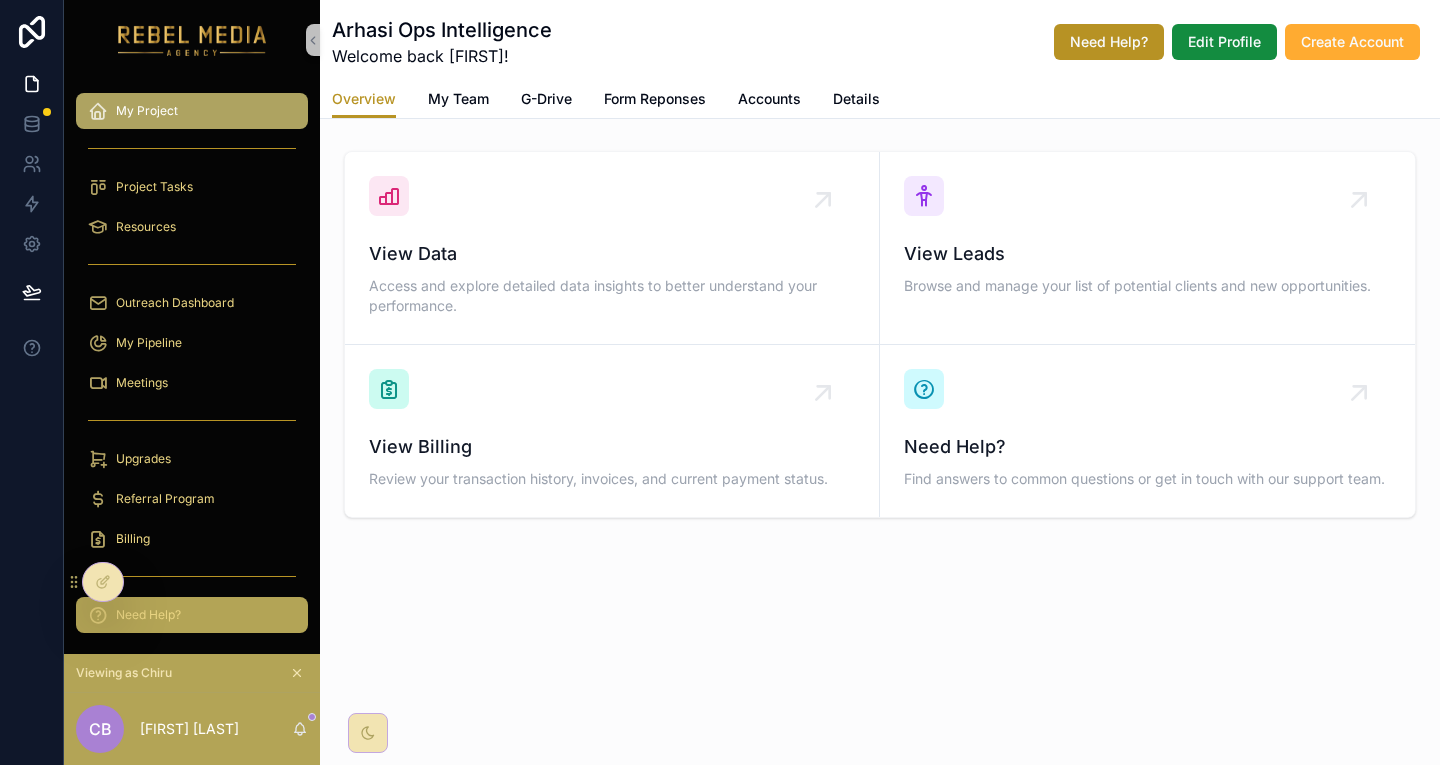 click on "Need Help?" at bounding box center (148, 615) 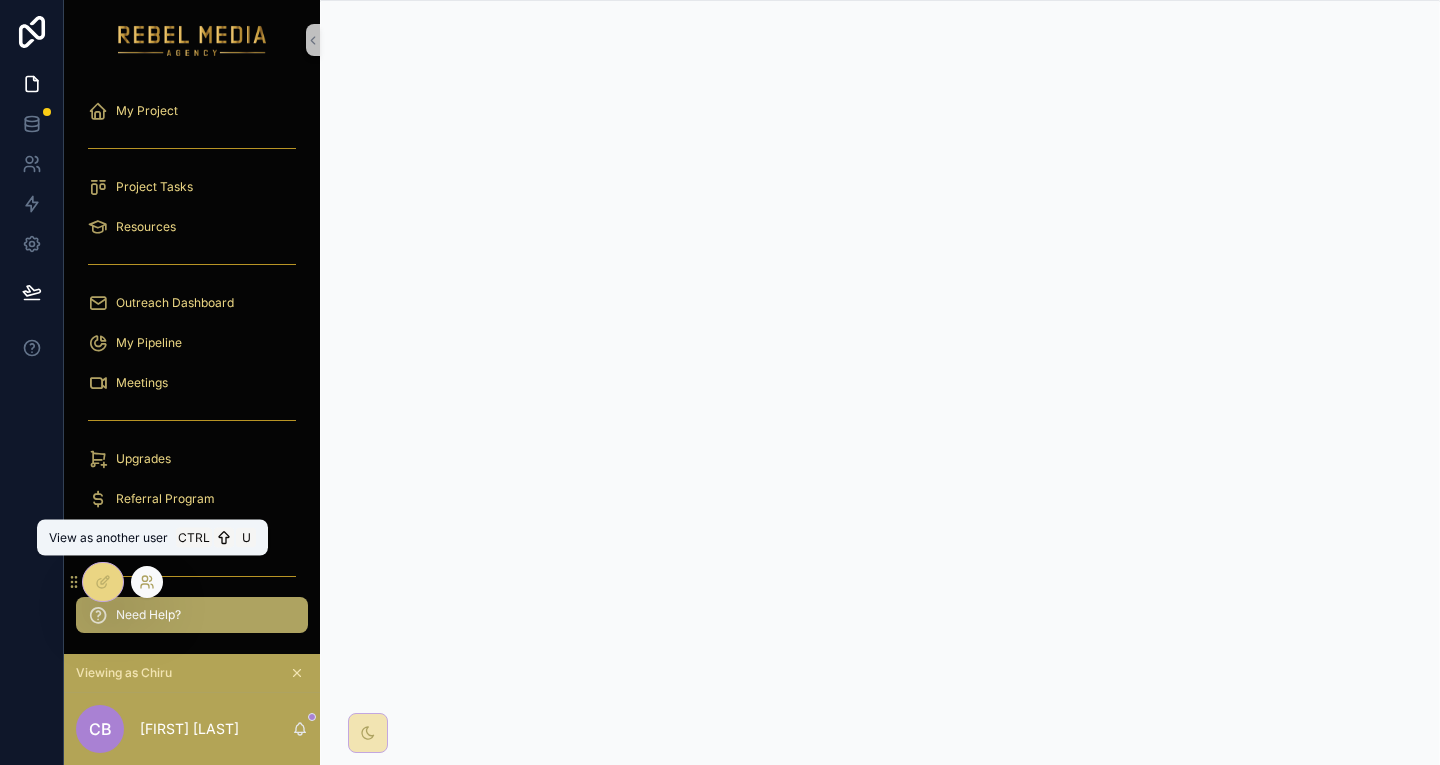 click 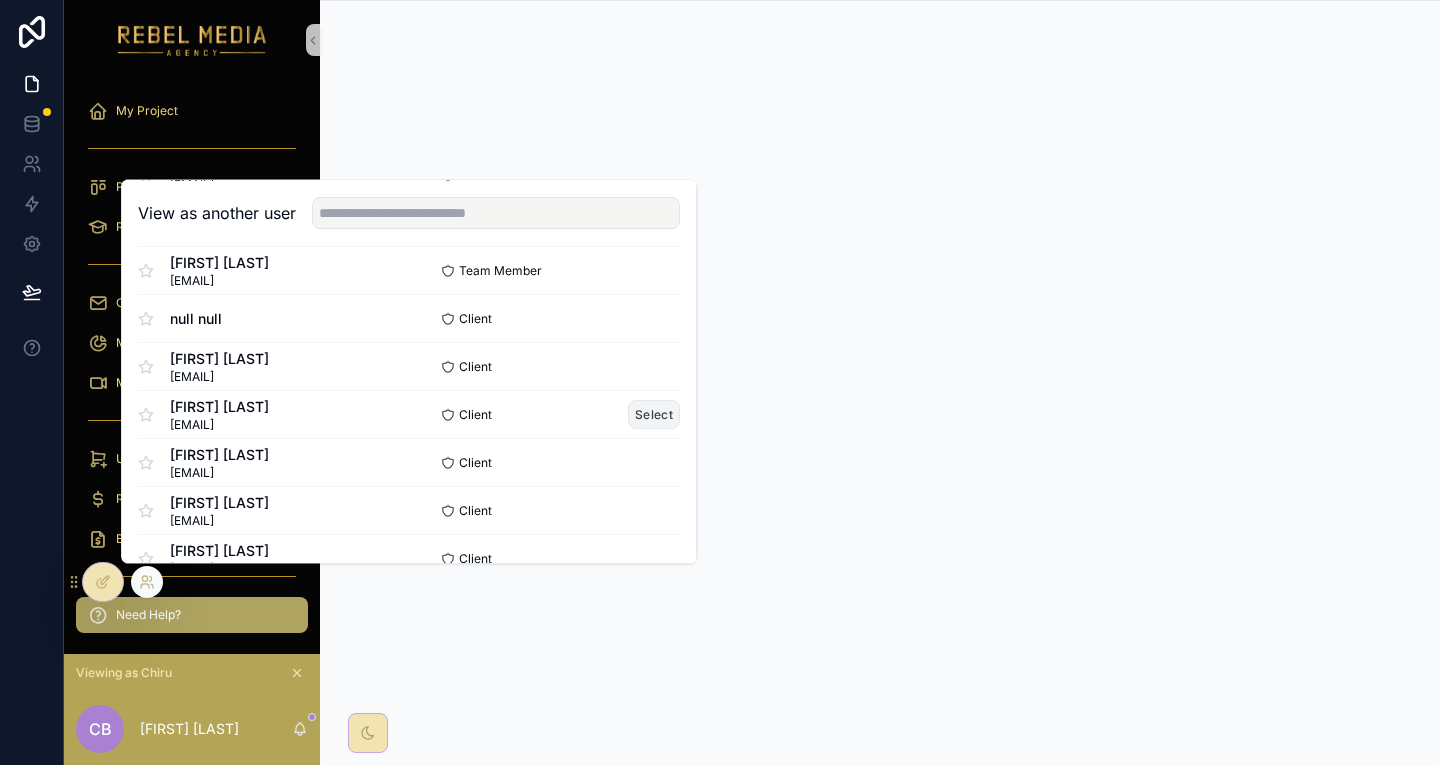 scroll, scrollTop: 400, scrollLeft: 0, axis: vertical 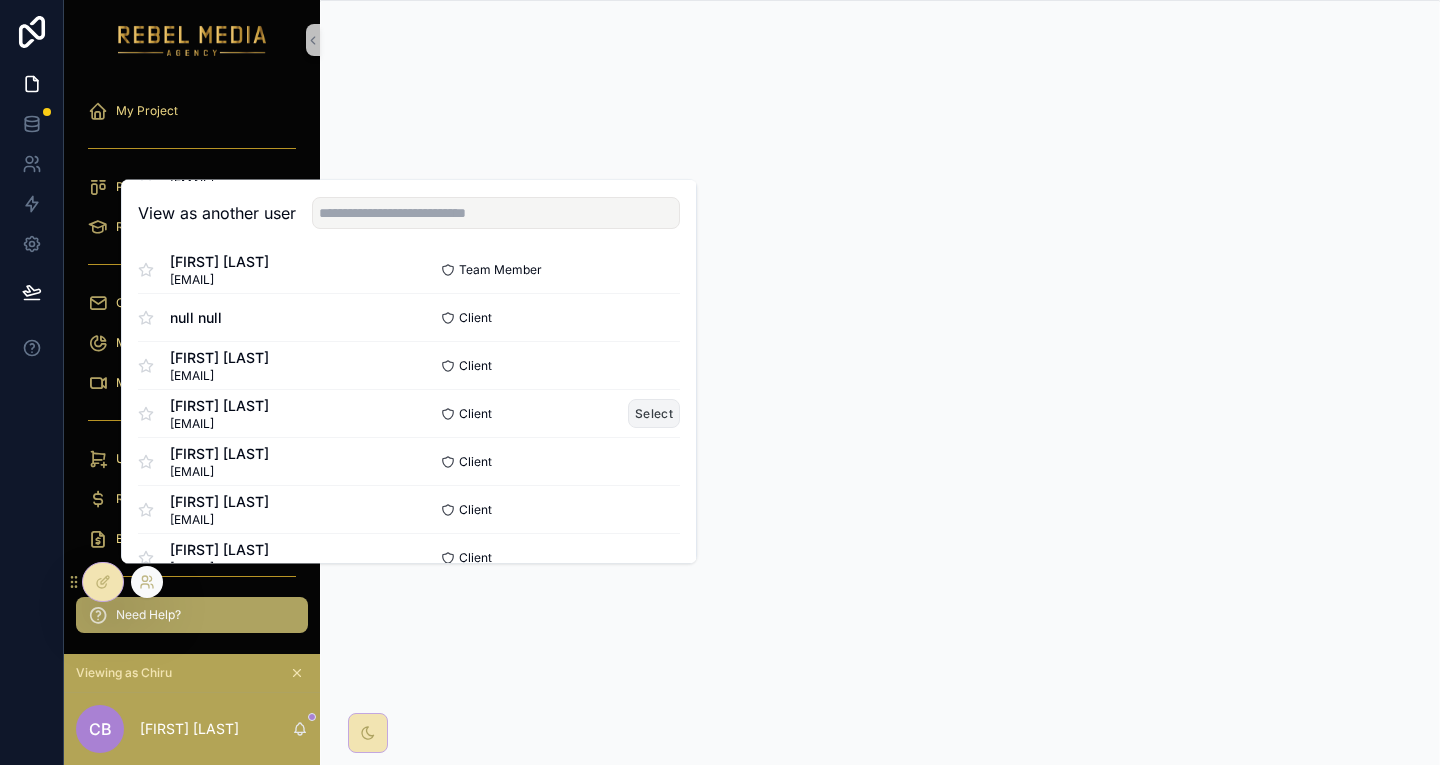 click on "Select" at bounding box center (654, 414) 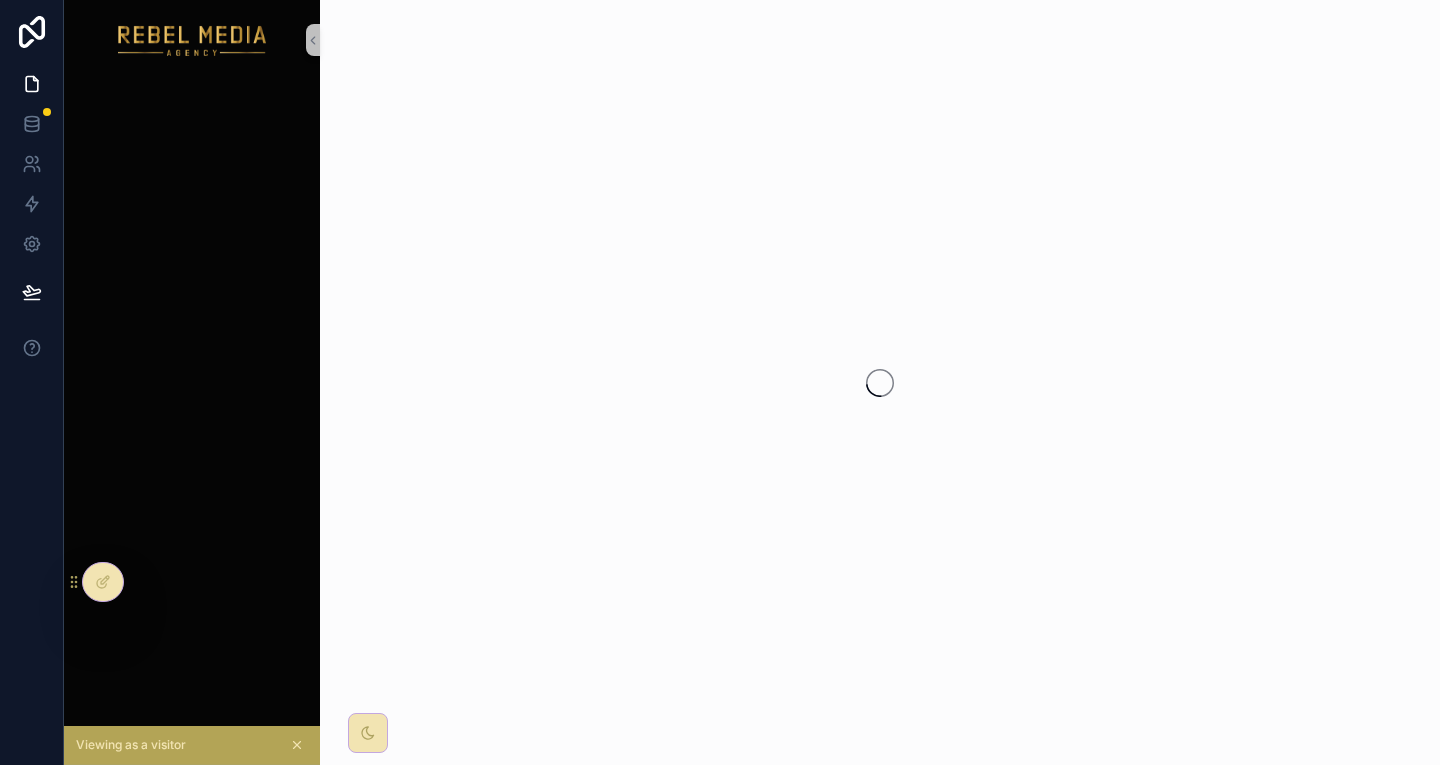 scroll, scrollTop: 0, scrollLeft: 0, axis: both 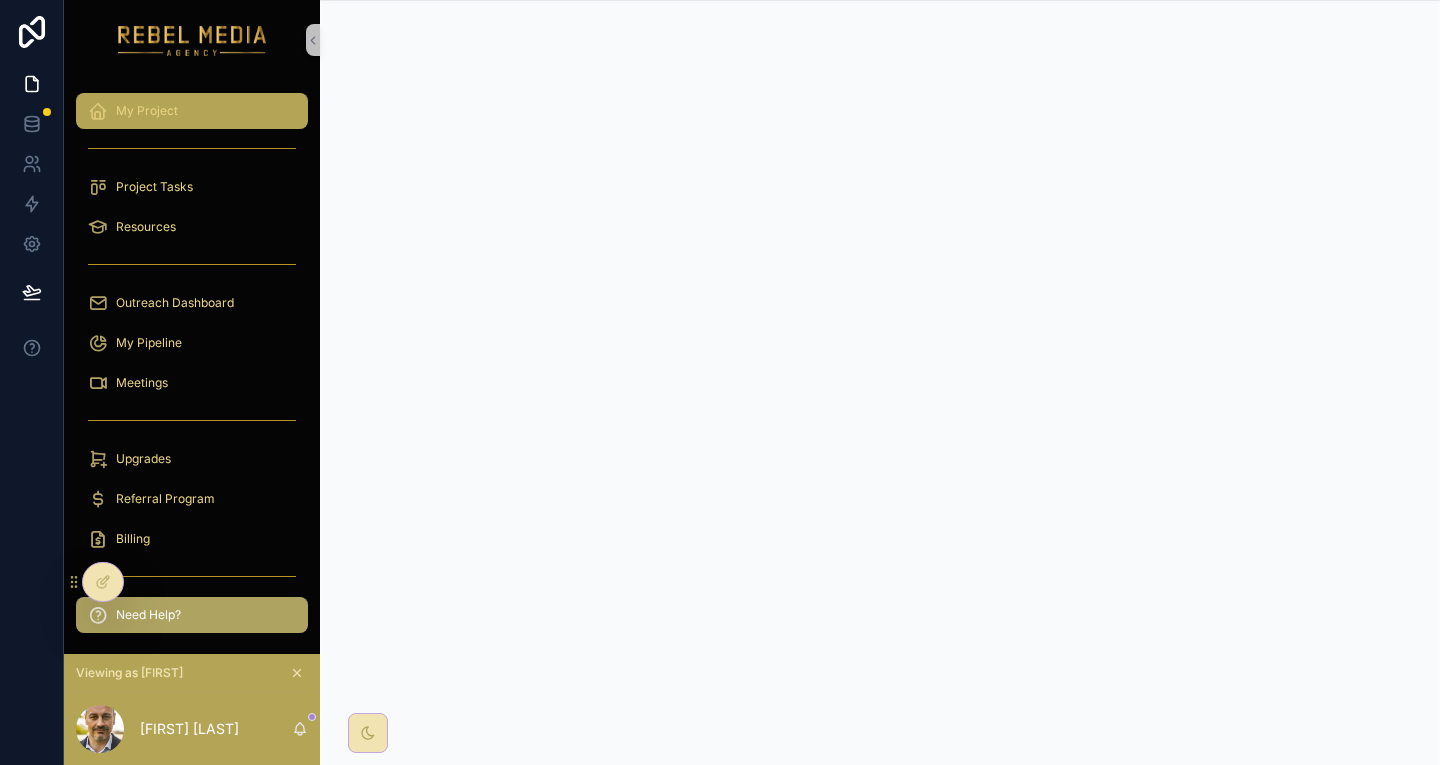 click on "My Project" at bounding box center [192, 111] 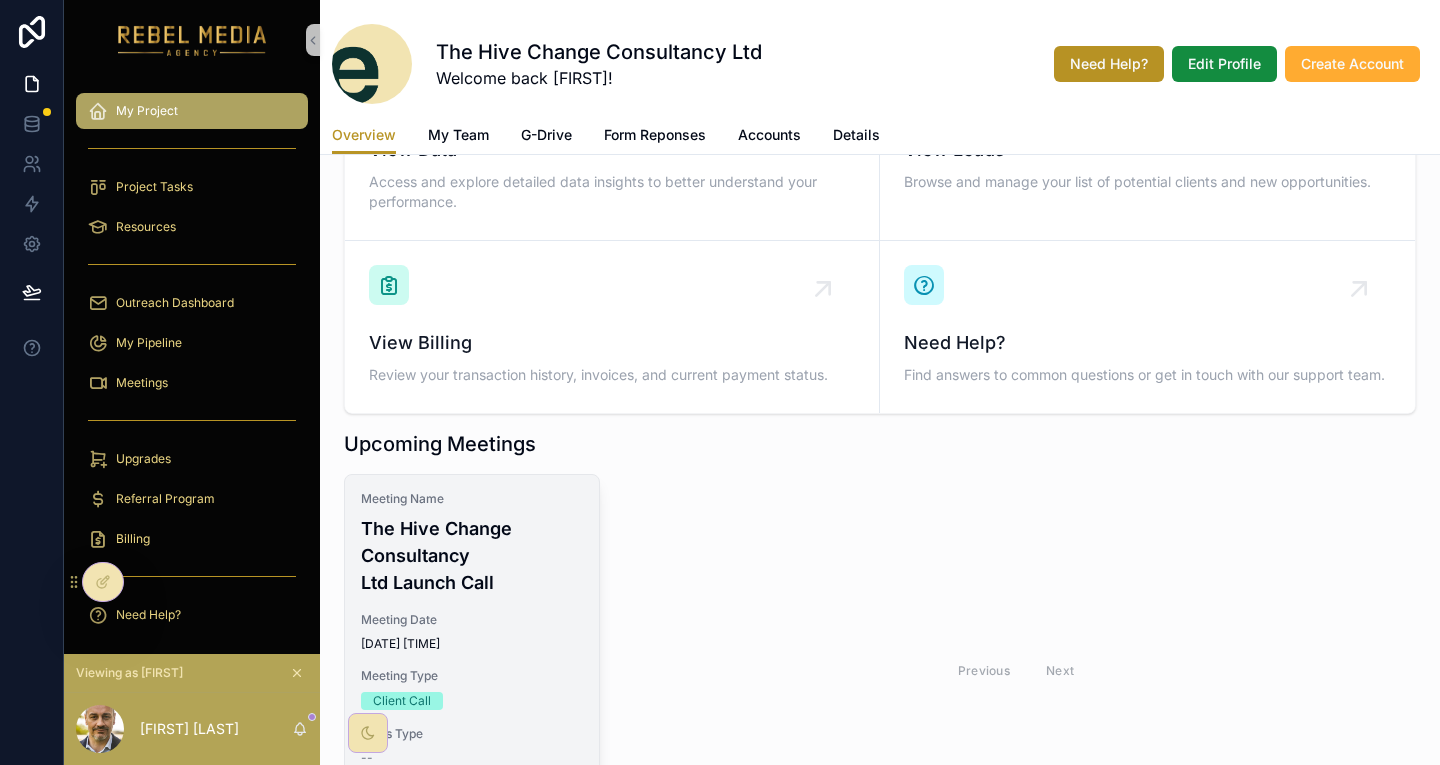 scroll, scrollTop: 200, scrollLeft: 0, axis: vertical 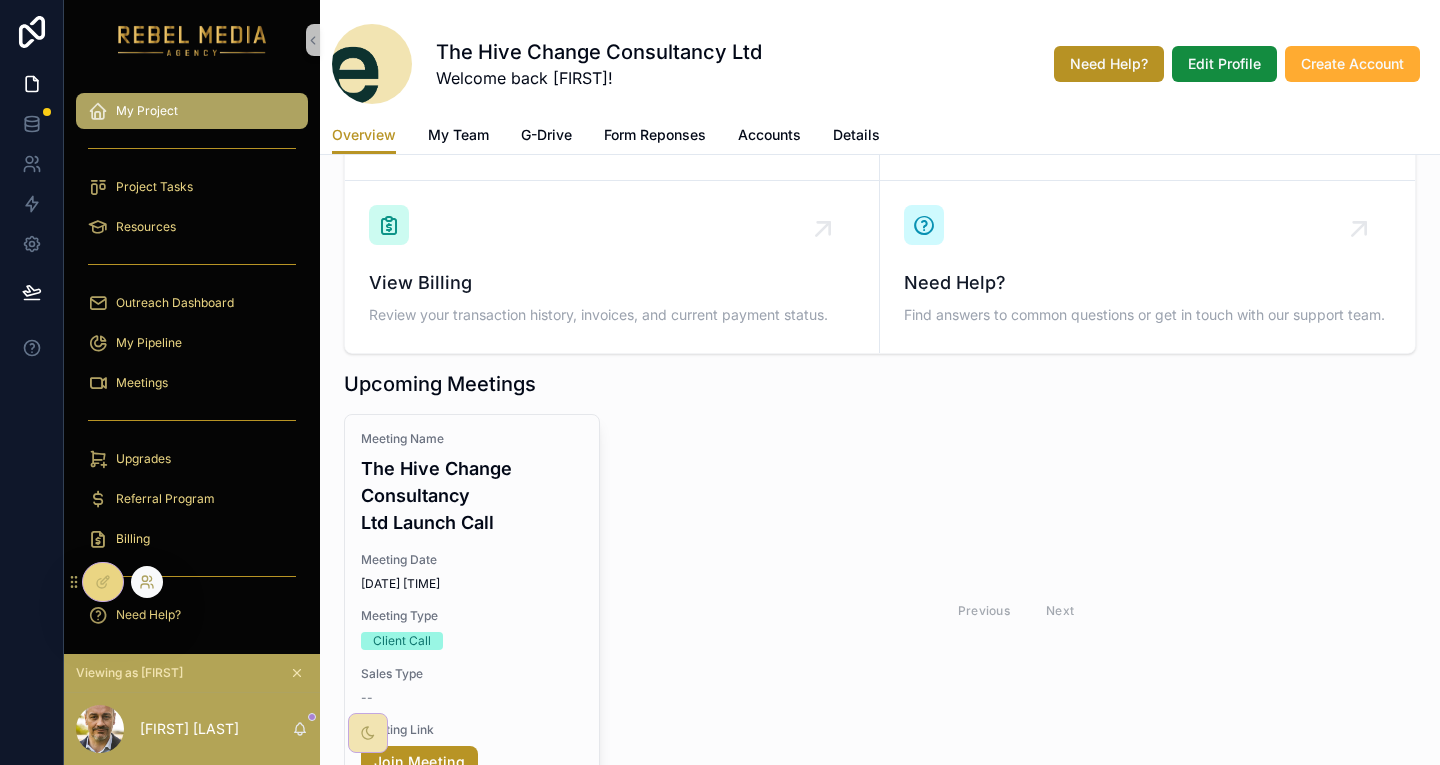 click 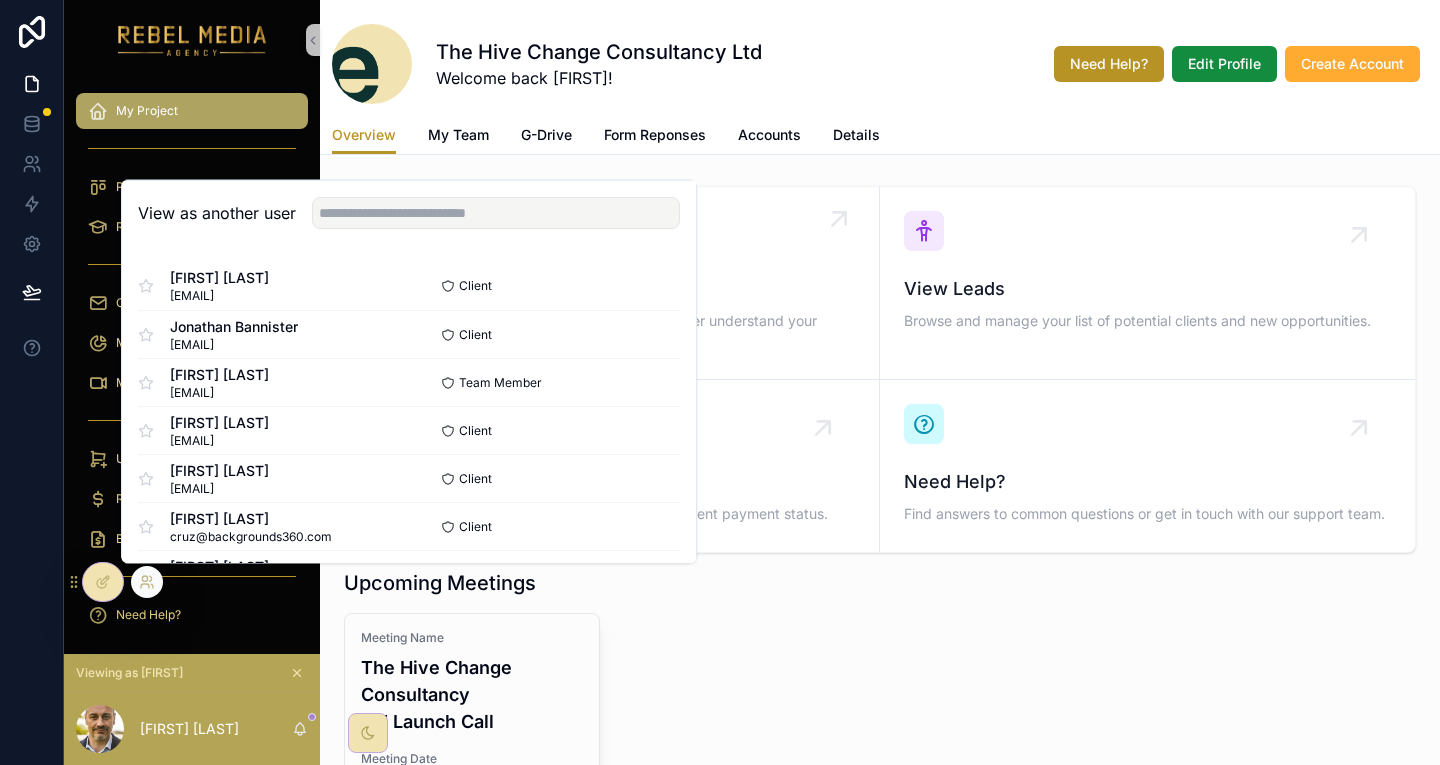 scroll, scrollTop: 0, scrollLeft: 0, axis: both 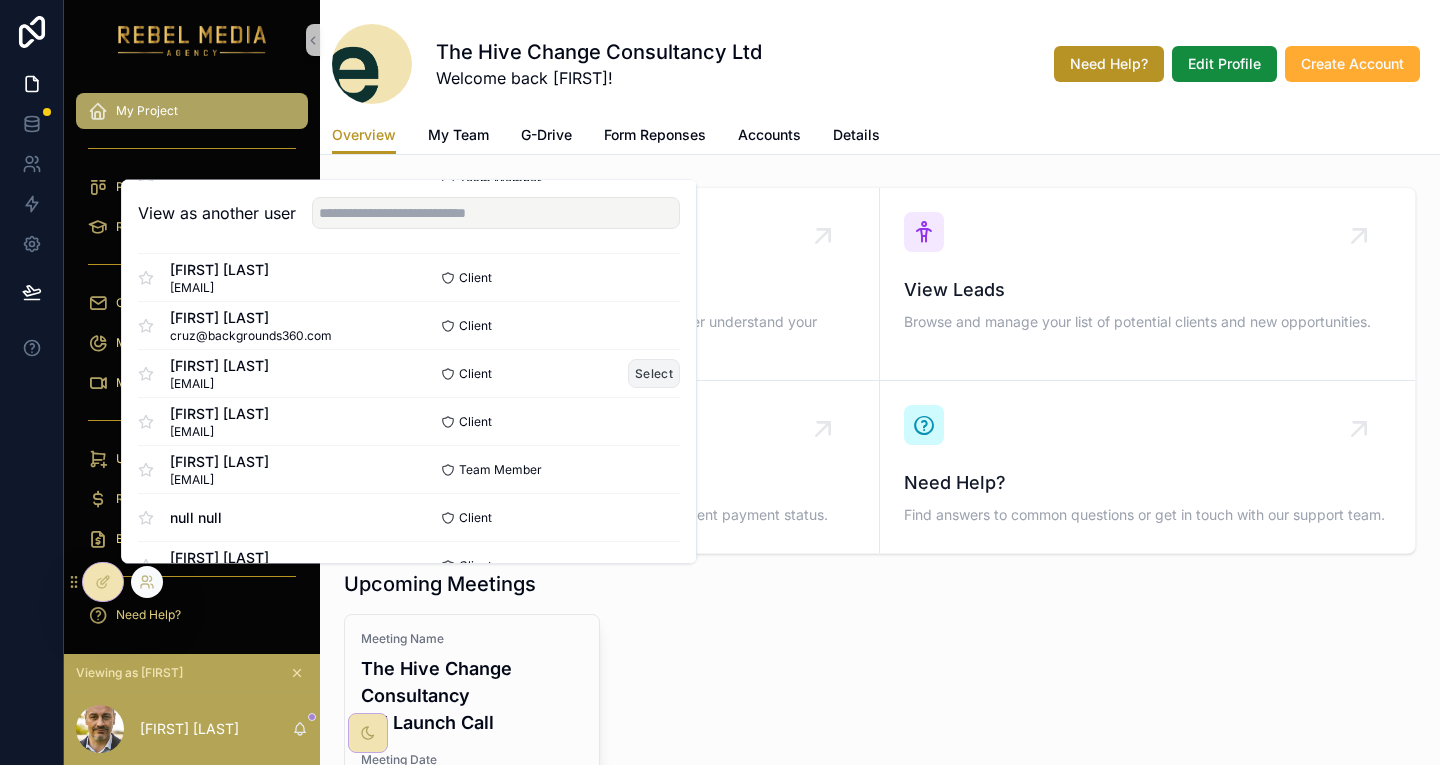 click on "Select" at bounding box center [654, 374] 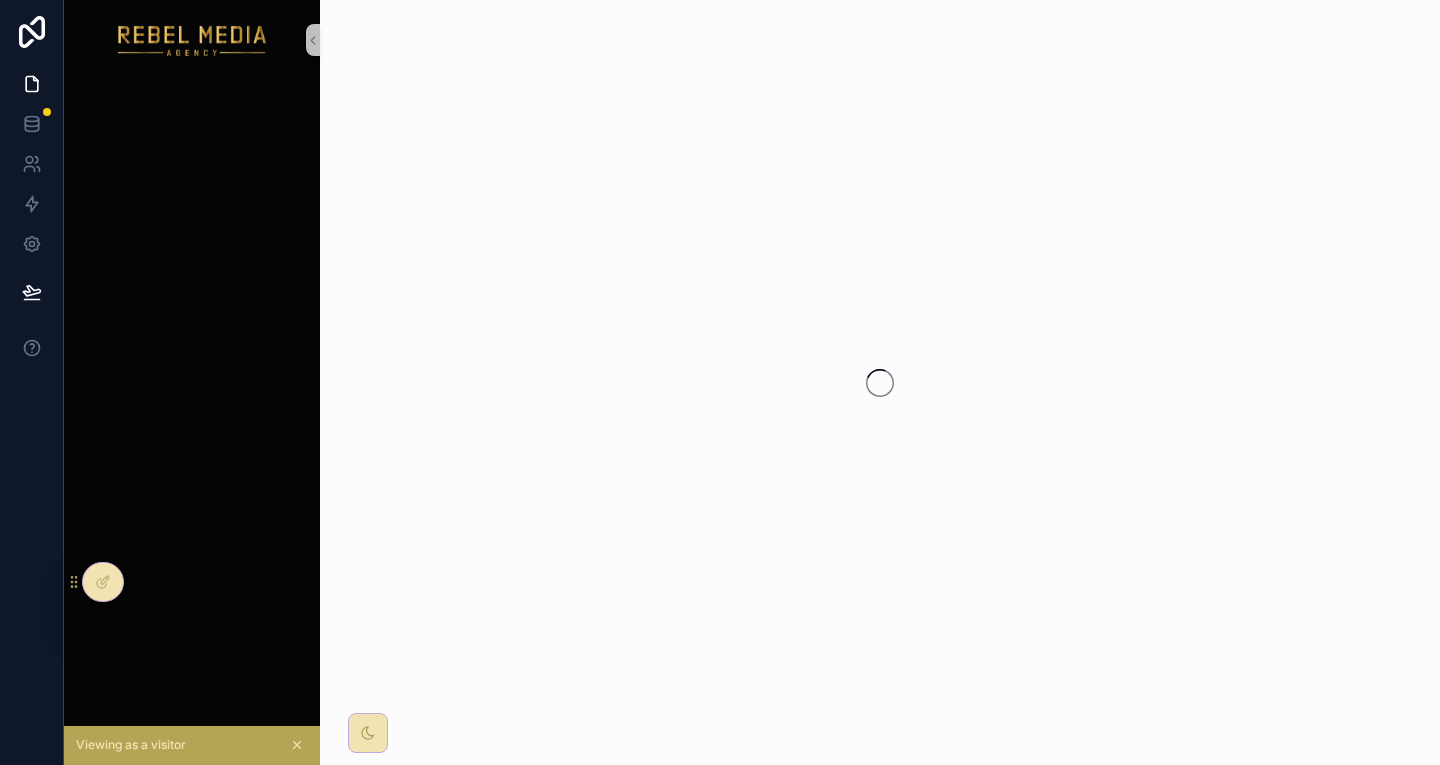 scroll, scrollTop: 0, scrollLeft: 0, axis: both 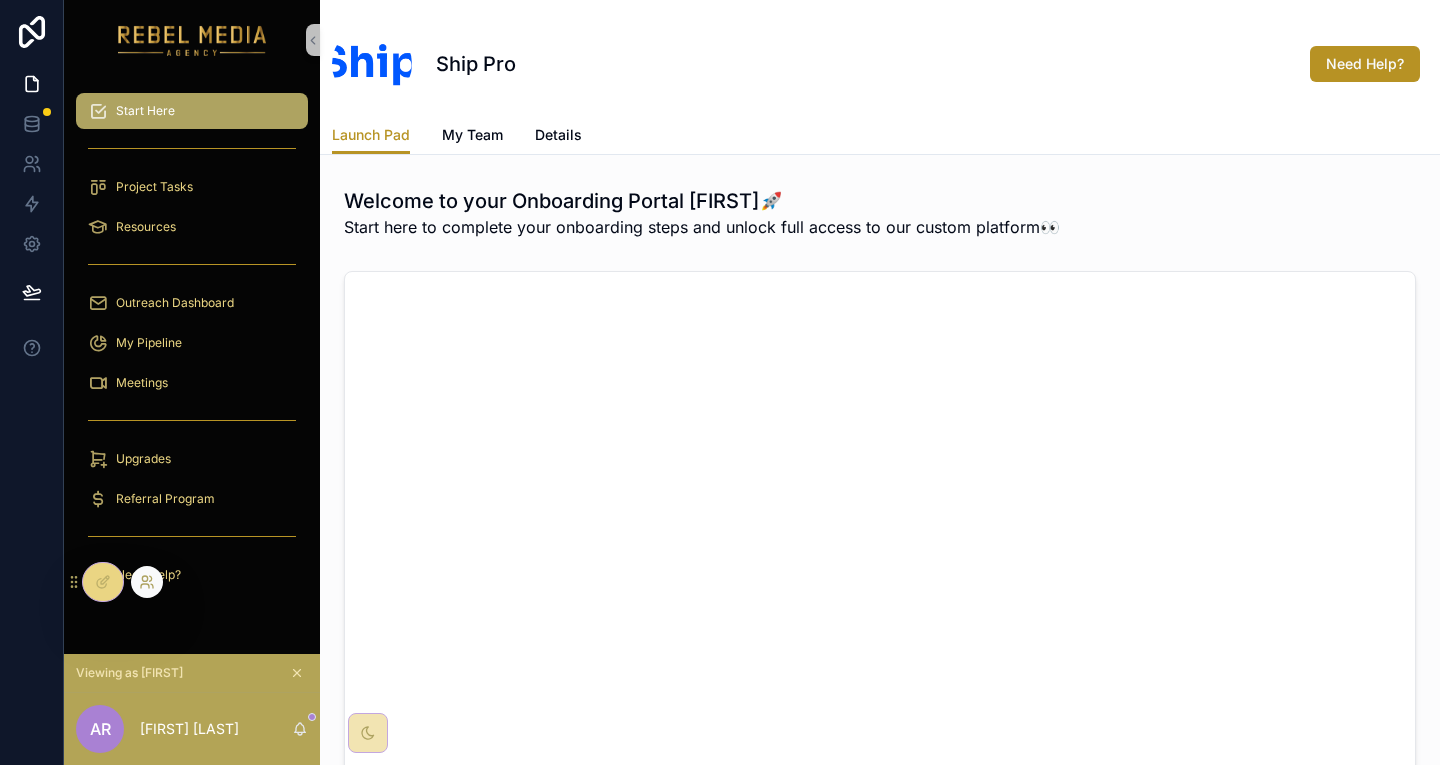 click 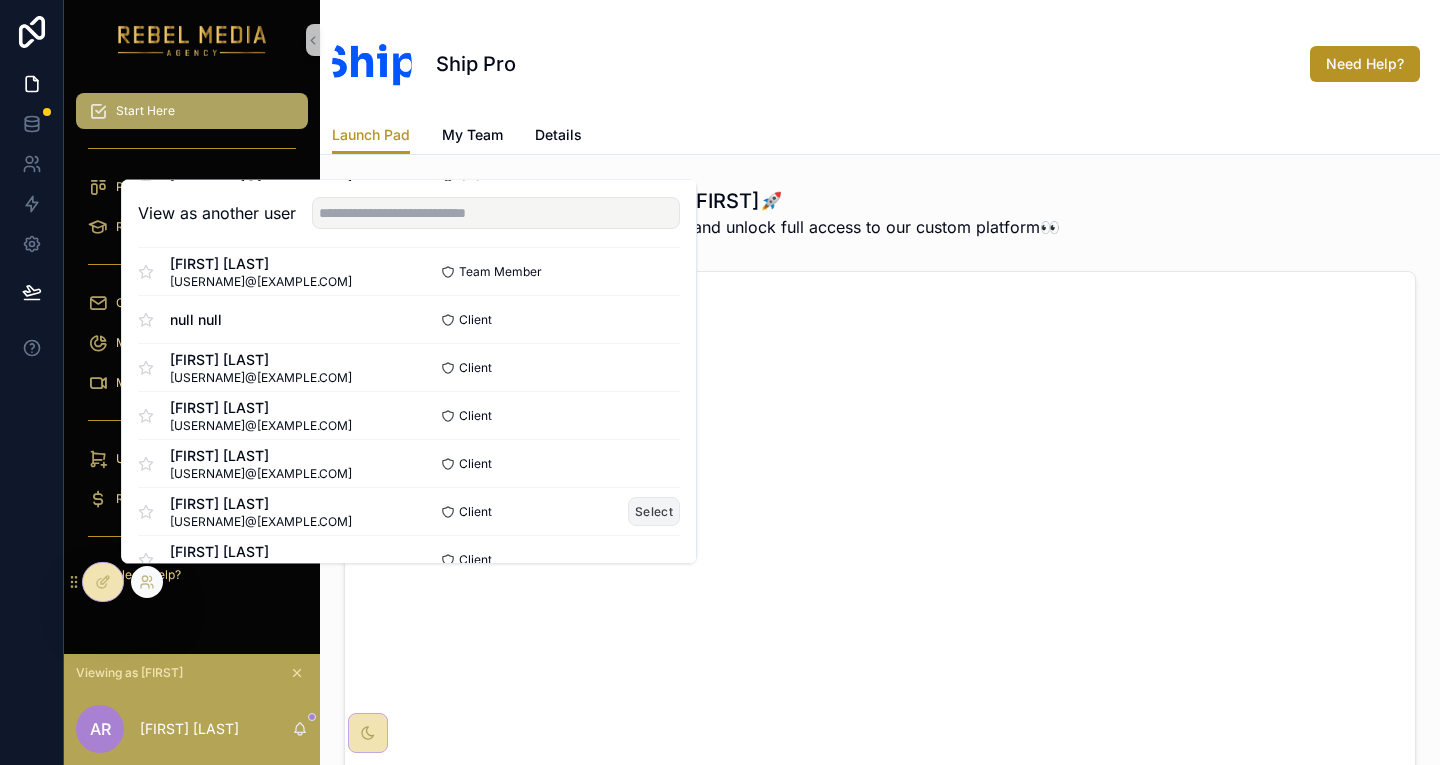 scroll, scrollTop: 400, scrollLeft: 0, axis: vertical 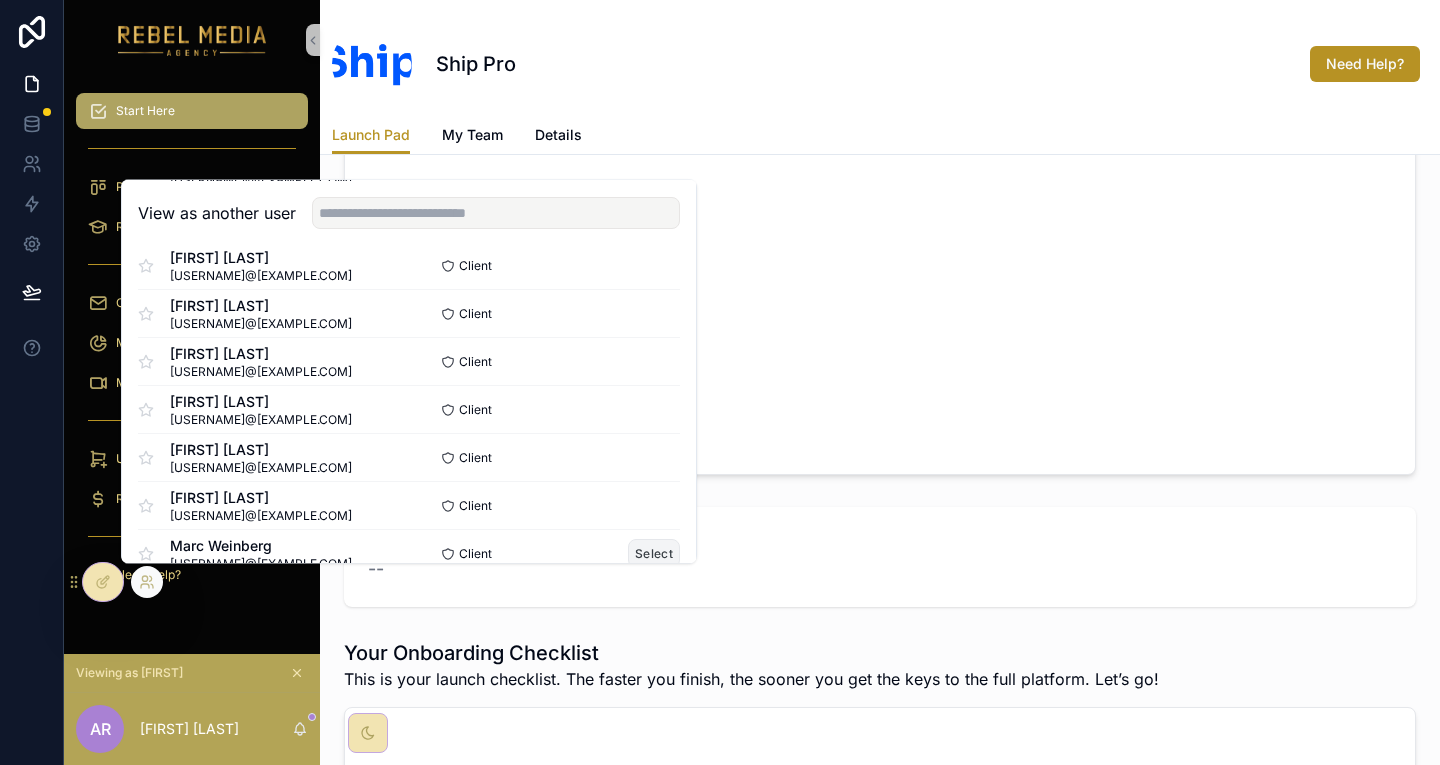 click on "Select" at bounding box center (654, 554) 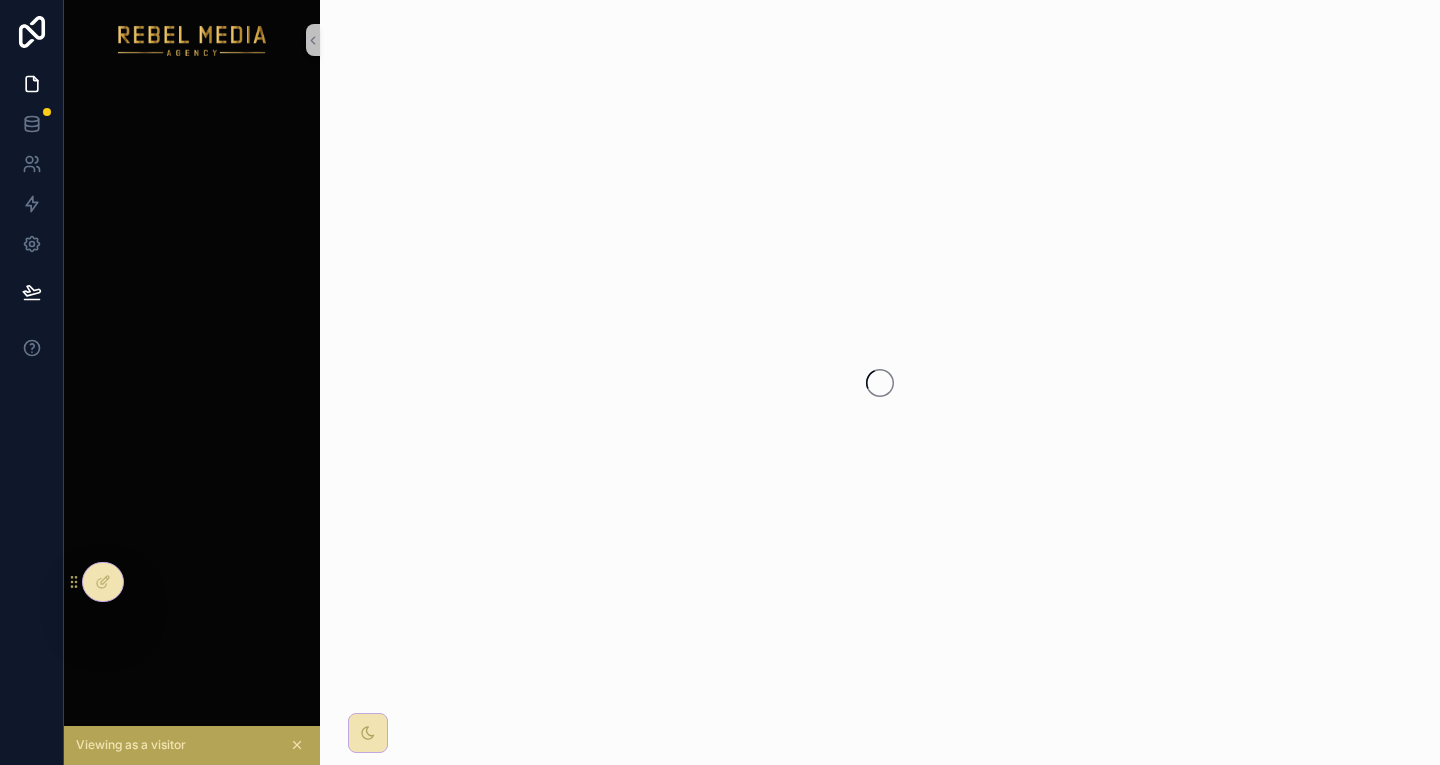 scroll, scrollTop: 0, scrollLeft: 0, axis: both 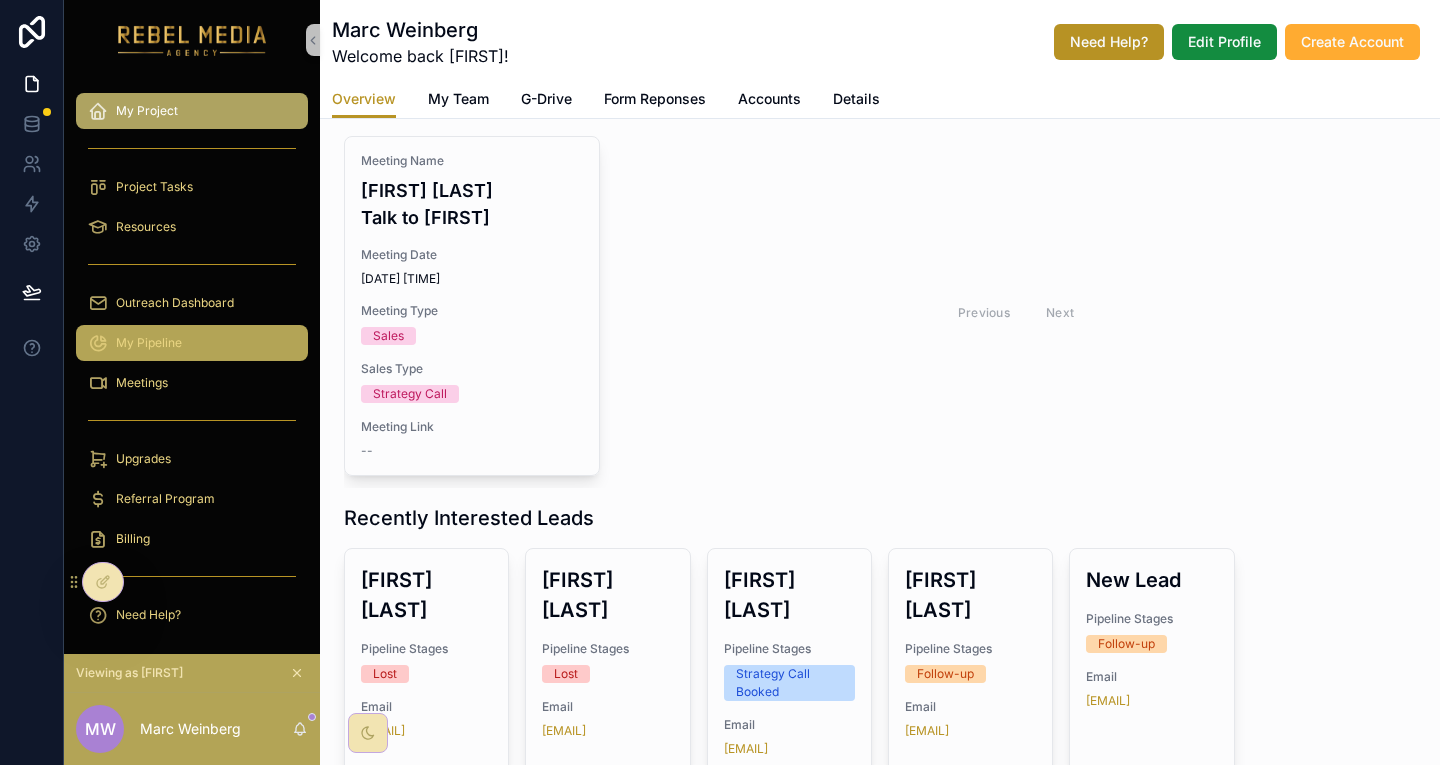 click on "My Pipeline" at bounding box center [192, 343] 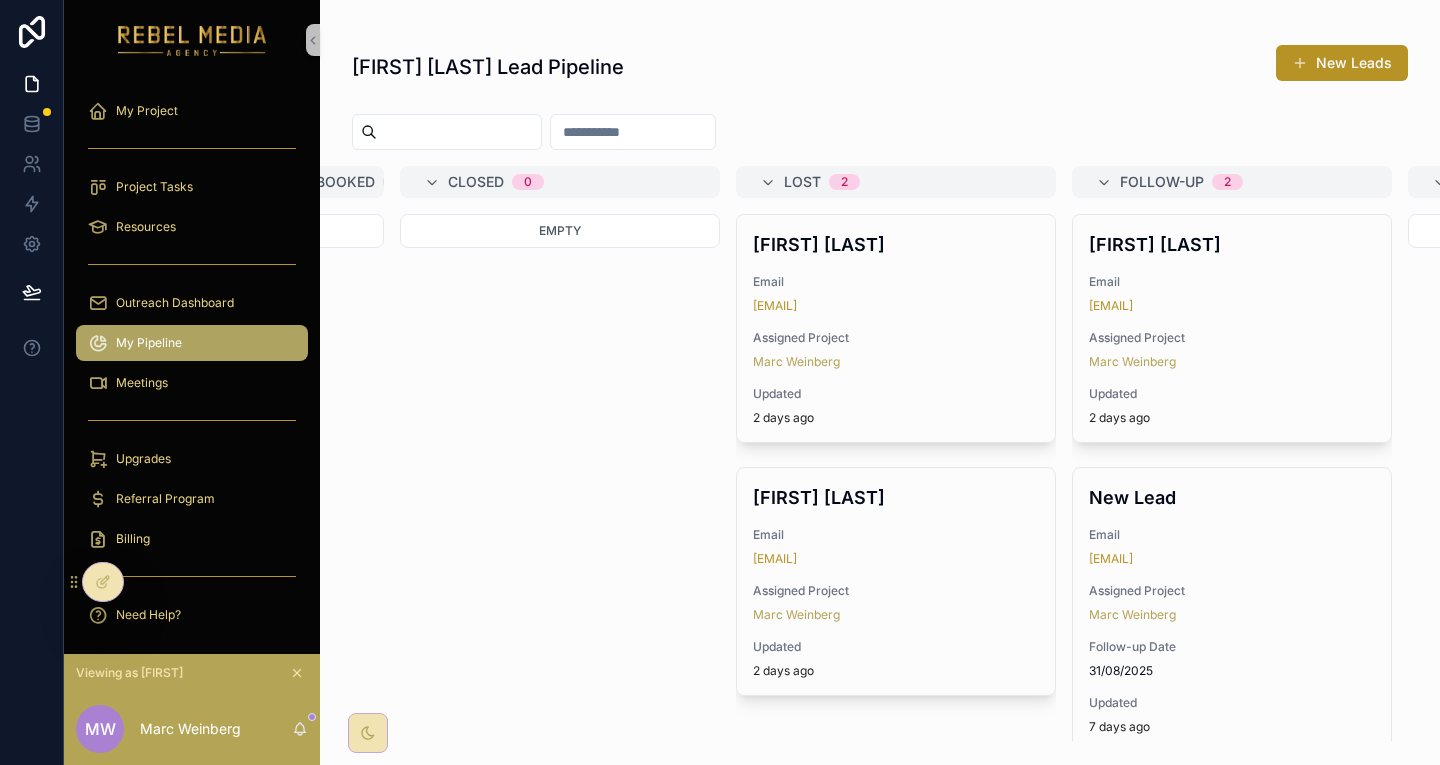 scroll, scrollTop: 0, scrollLeft: 1945, axis: horizontal 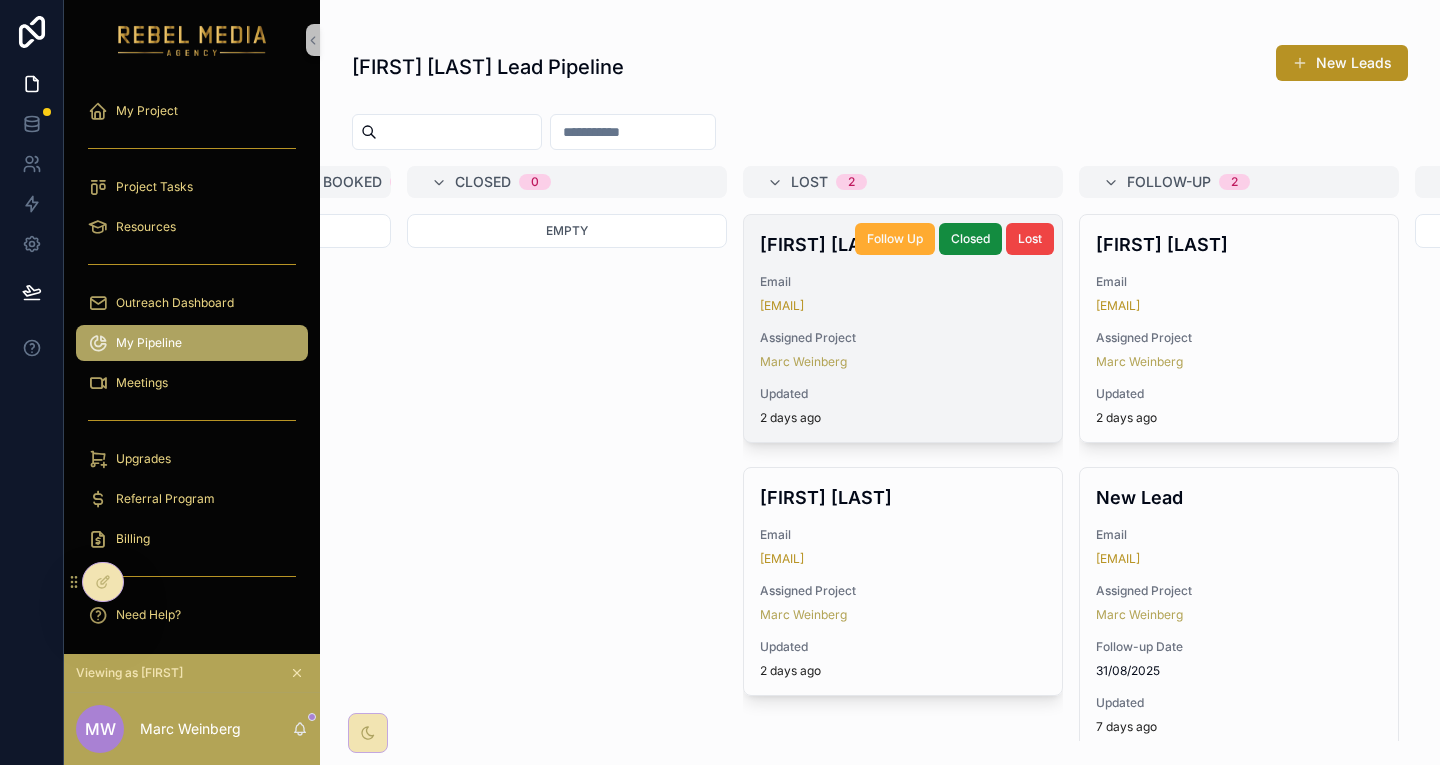 click on "[EMAIL]" at bounding box center [903, 306] 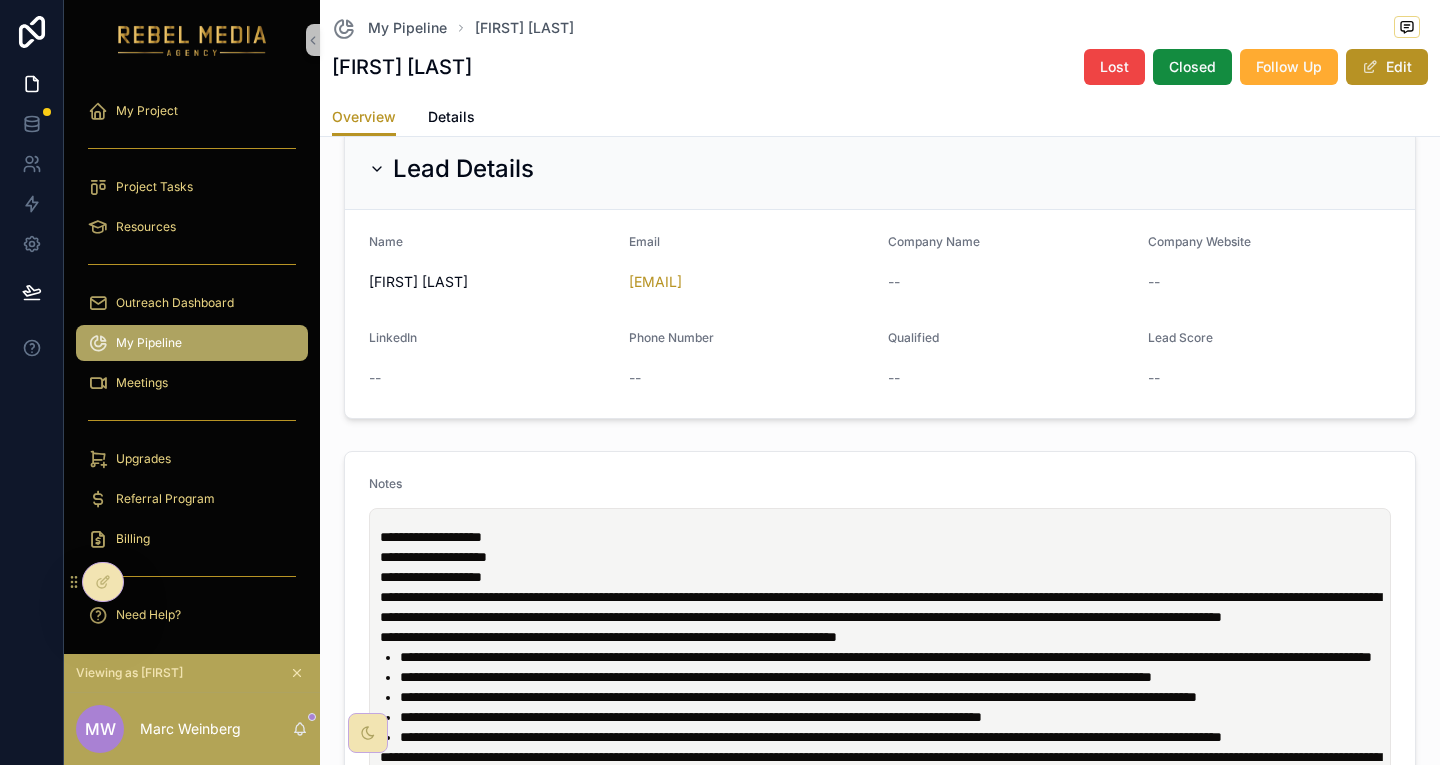 scroll, scrollTop: 400, scrollLeft: 0, axis: vertical 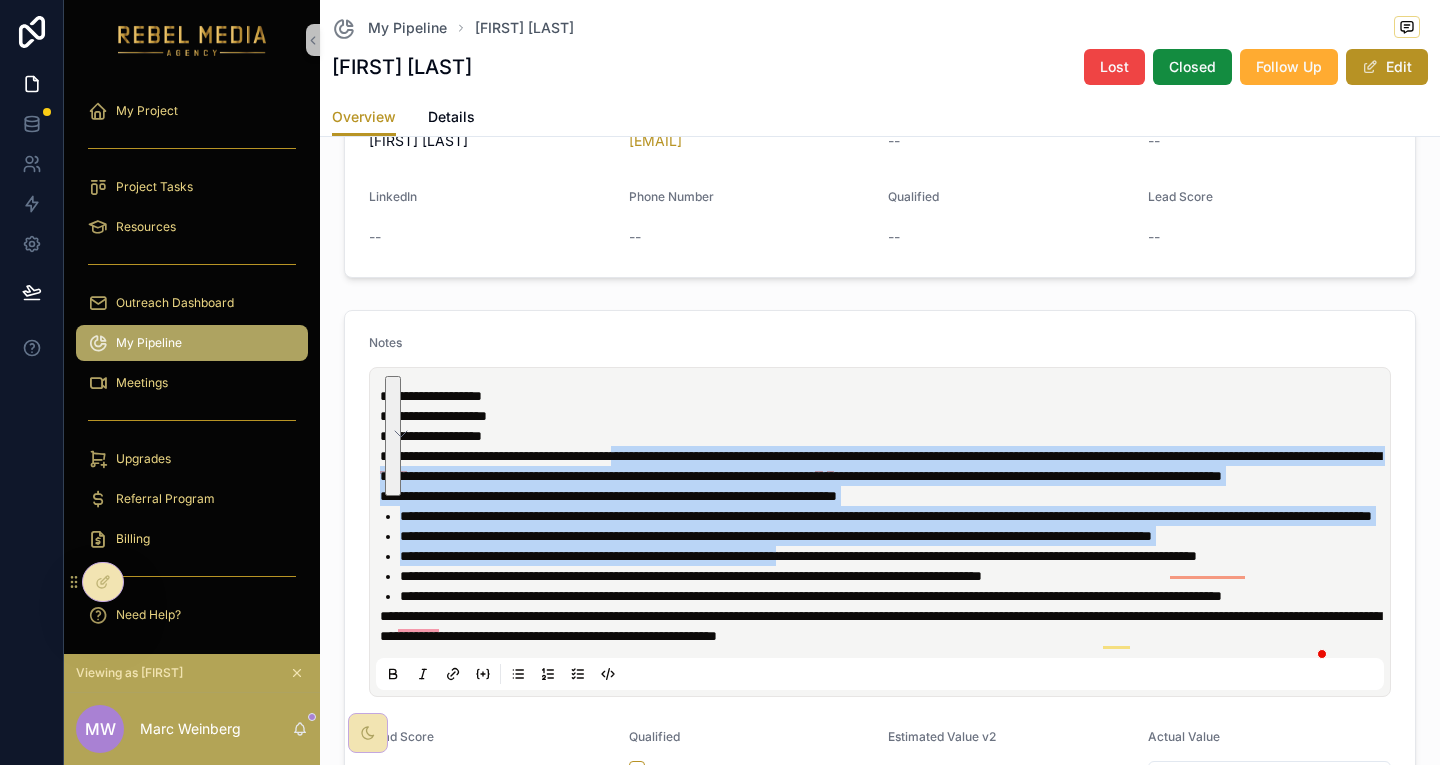 drag, startPoint x: 662, startPoint y: 374, endPoint x: 832, endPoint y: 499, distance: 211.00948 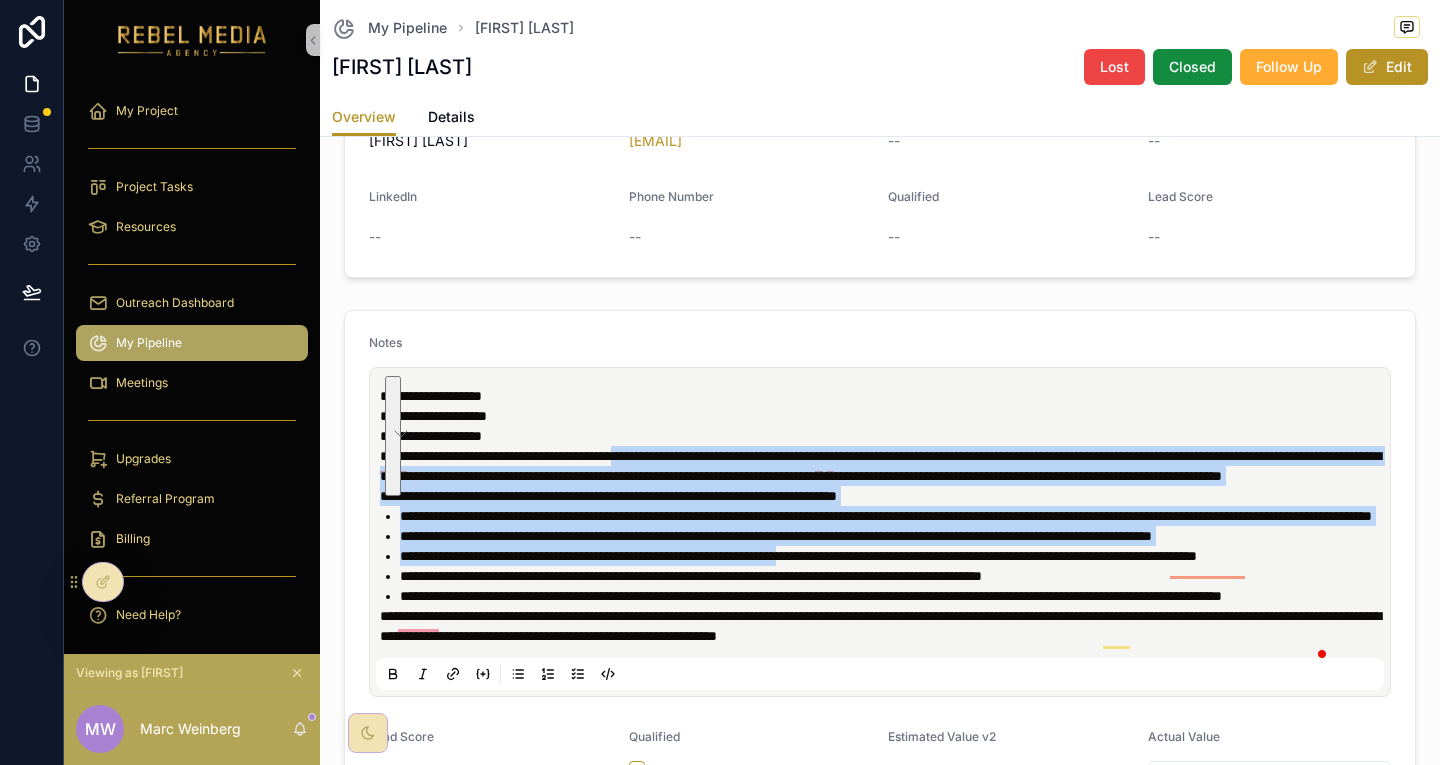 click on "**********" at bounding box center [884, 516] 